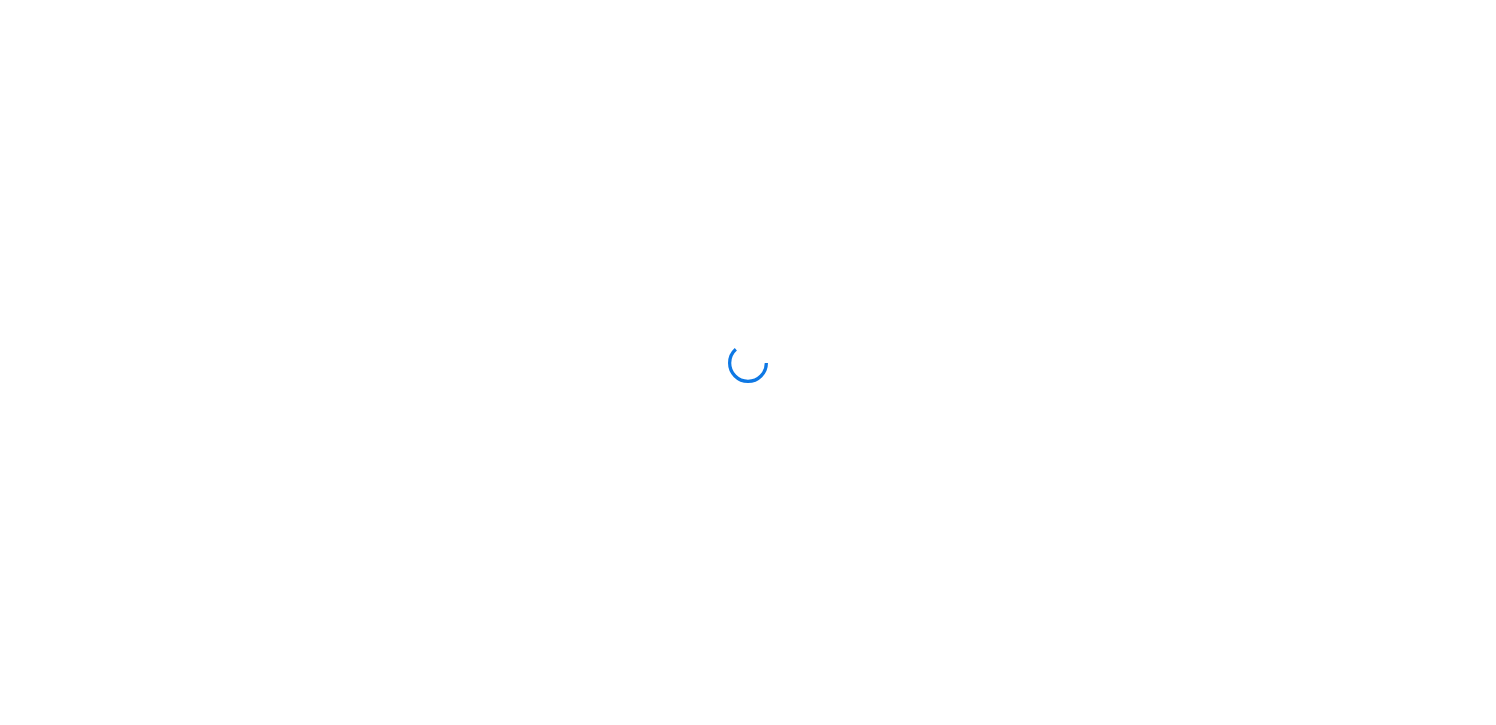 scroll, scrollTop: 0, scrollLeft: 0, axis: both 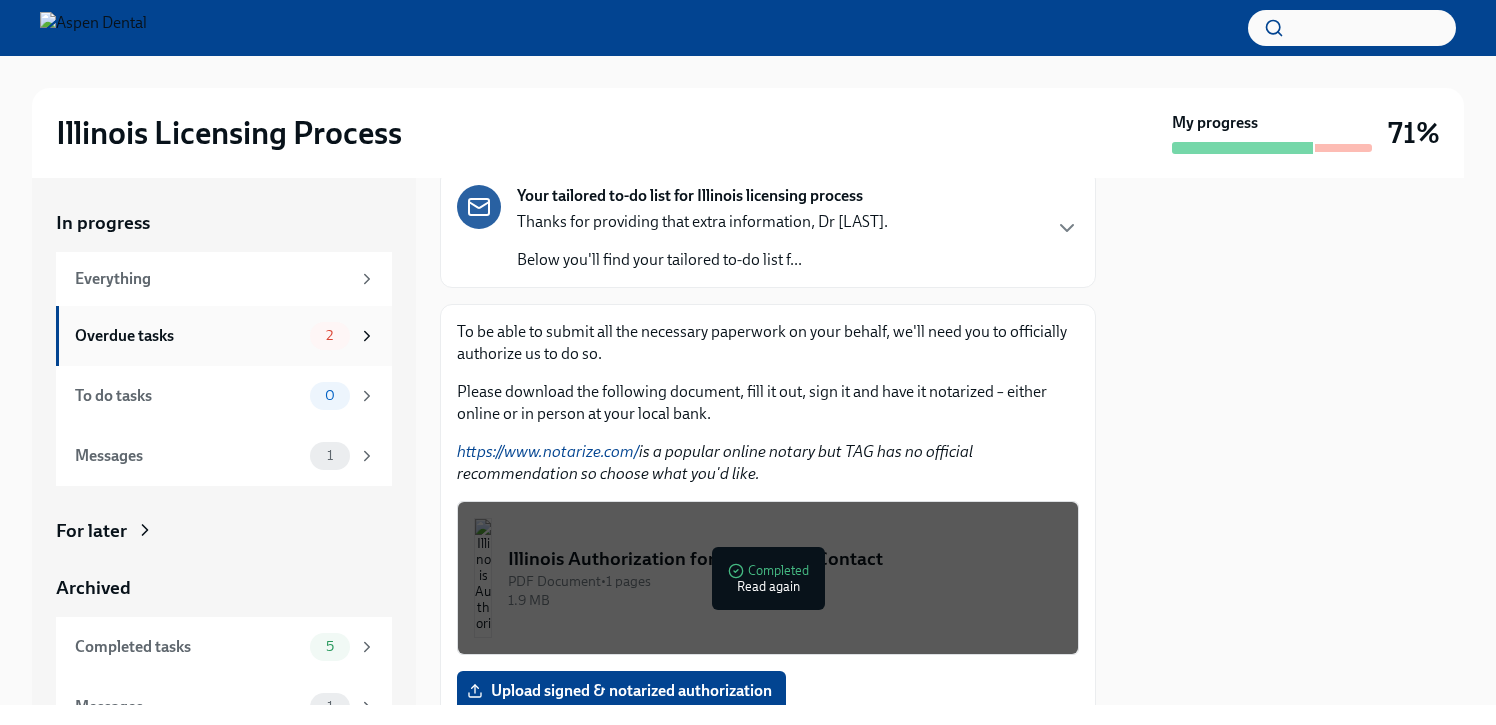 click on "Overdue tasks" at bounding box center (188, 336) 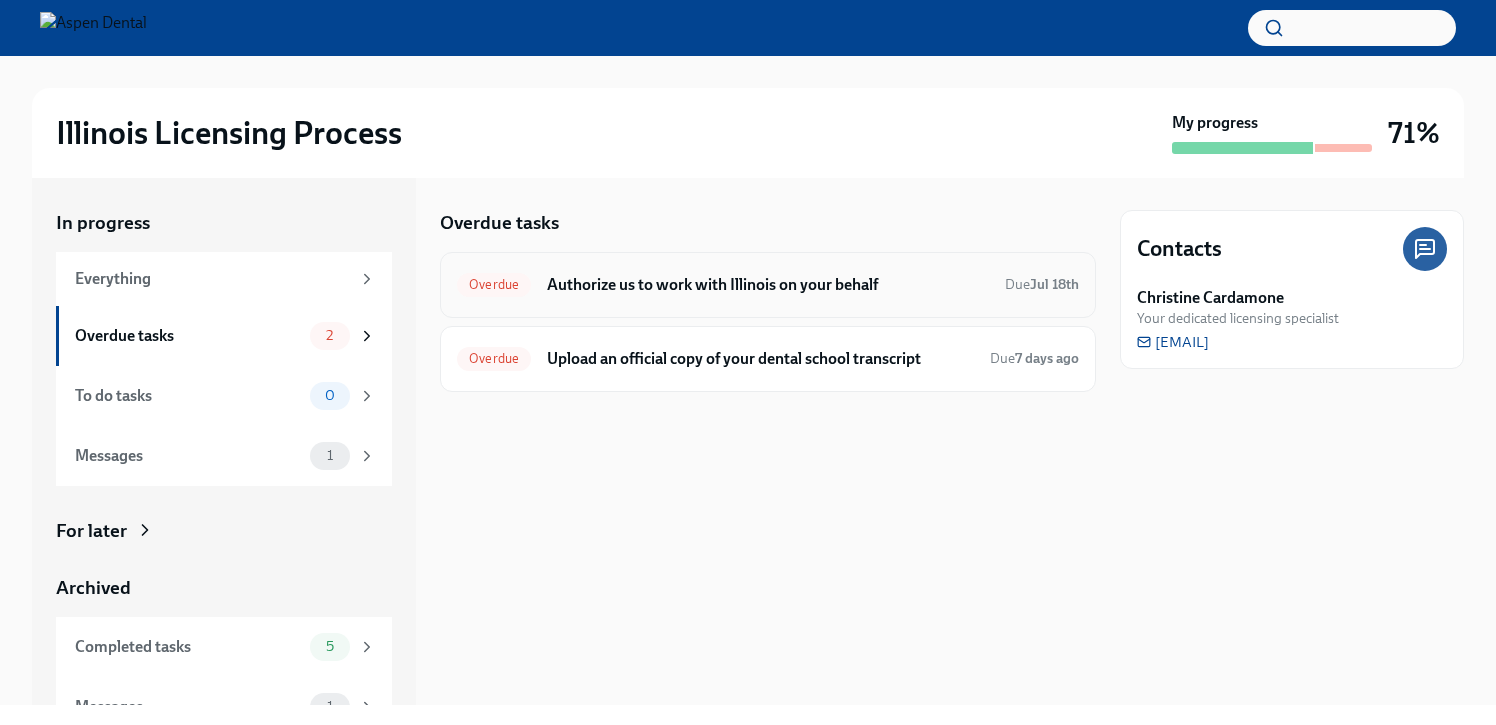 click on "Authorize us to work with Illinois on your behalf" at bounding box center [768, 285] 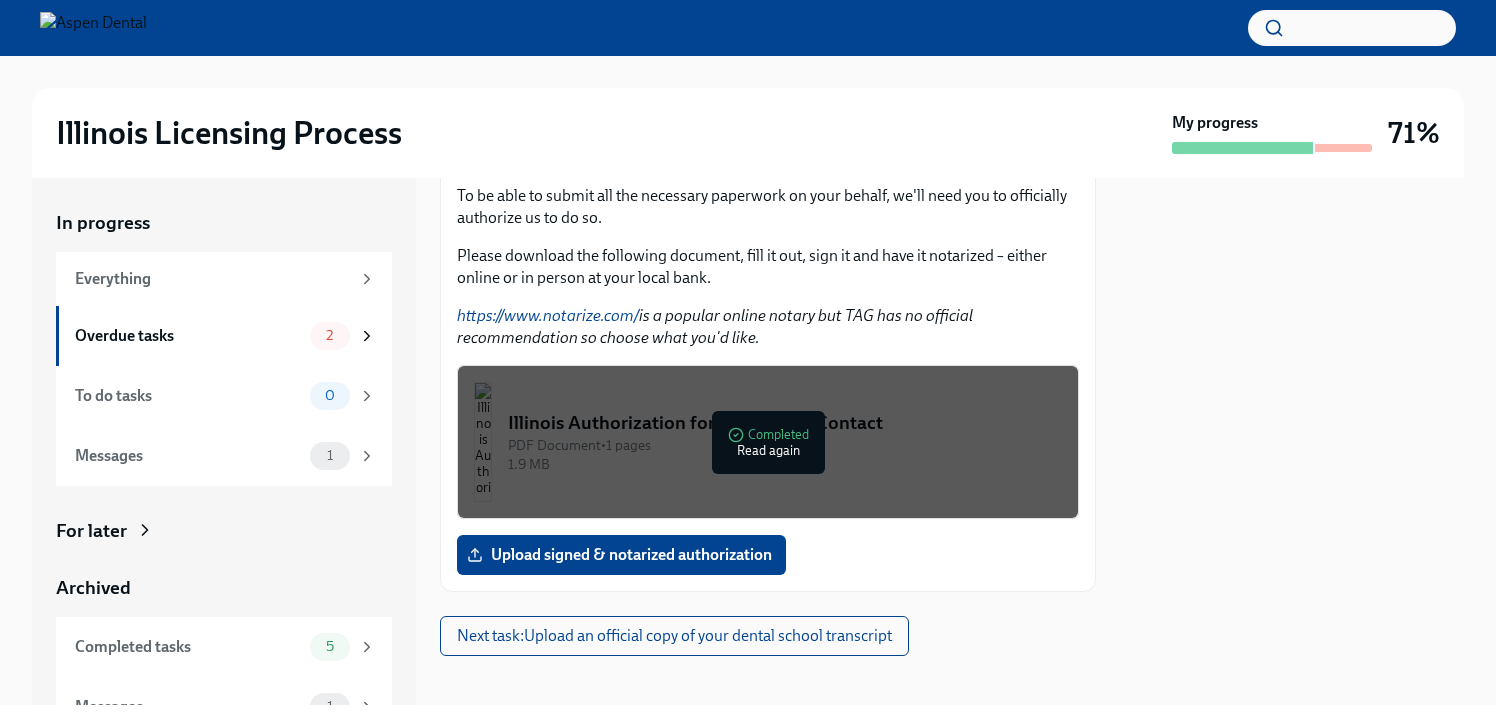 scroll, scrollTop: 279, scrollLeft: 0, axis: vertical 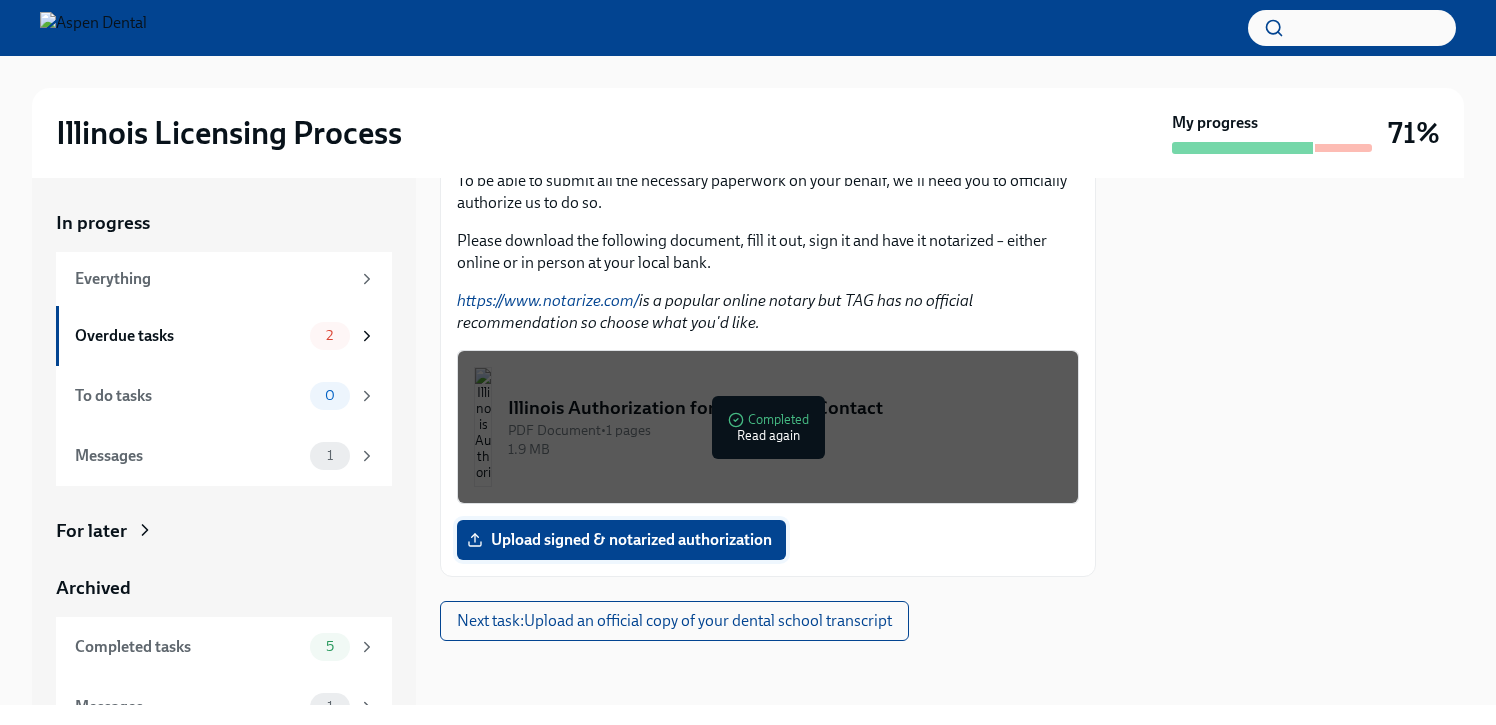 click on "Upload signed & notarized authorization" at bounding box center [621, 540] 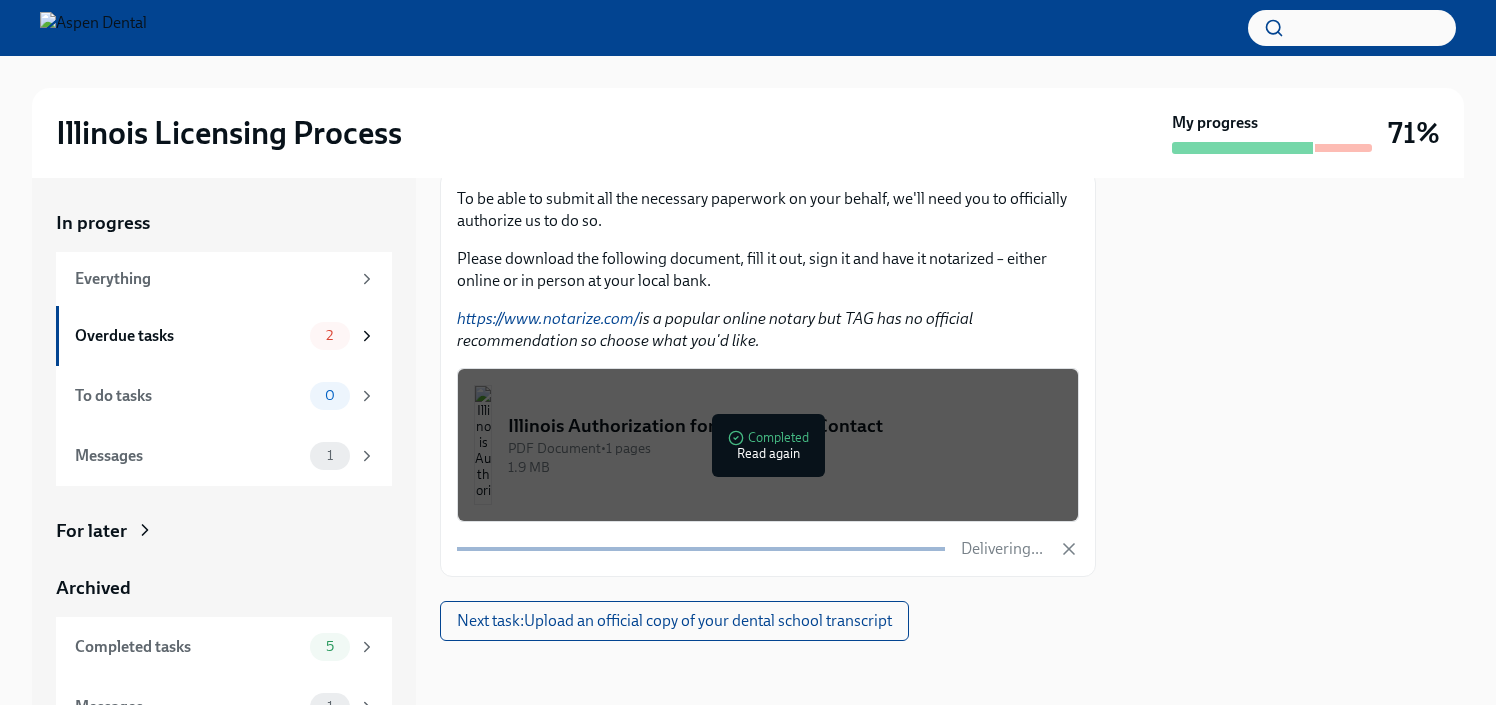 scroll, scrollTop: 279, scrollLeft: 0, axis: vertical 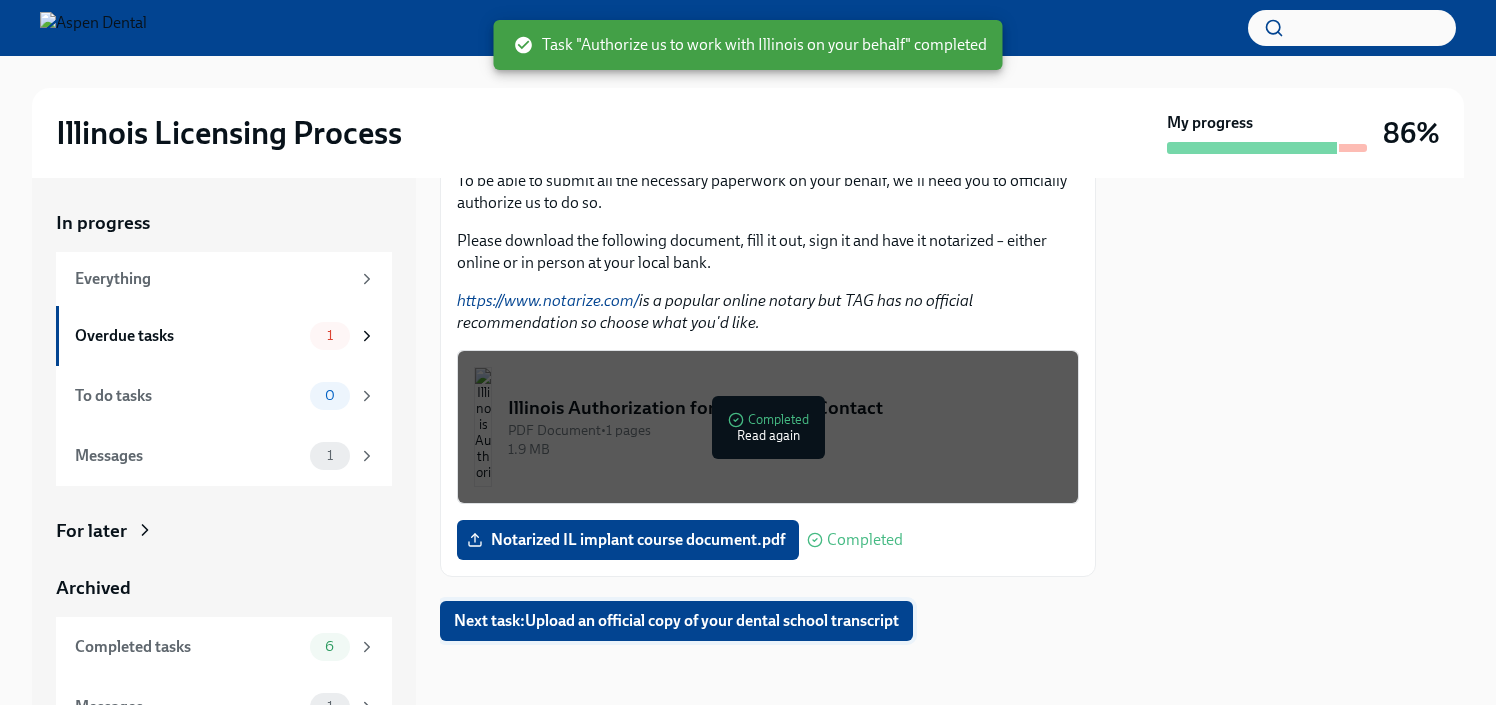 click on "Next task :  Upload an official copy of your dental school transcript" at bounding box center [676, 621] 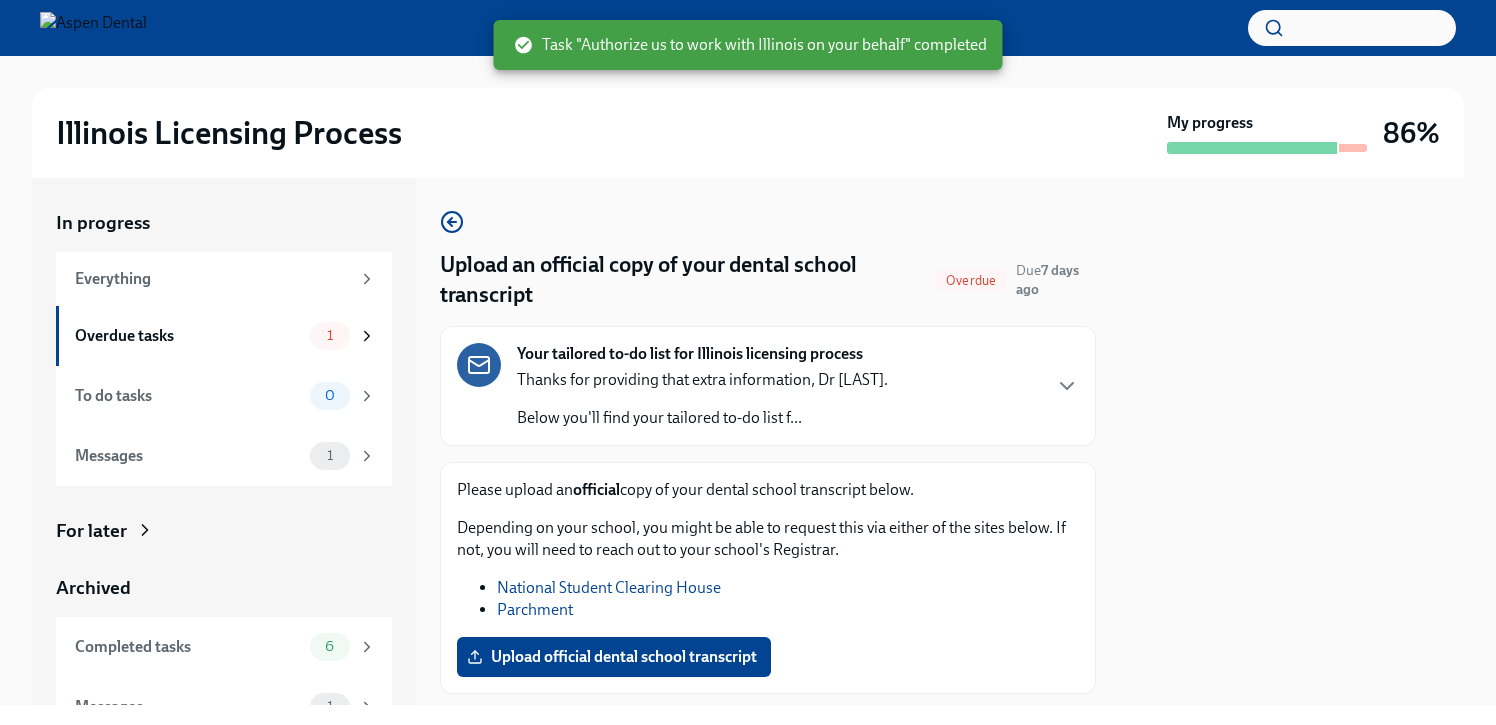 scroll, scrollTop: 53, scrollLeft: 0, axis: vertical 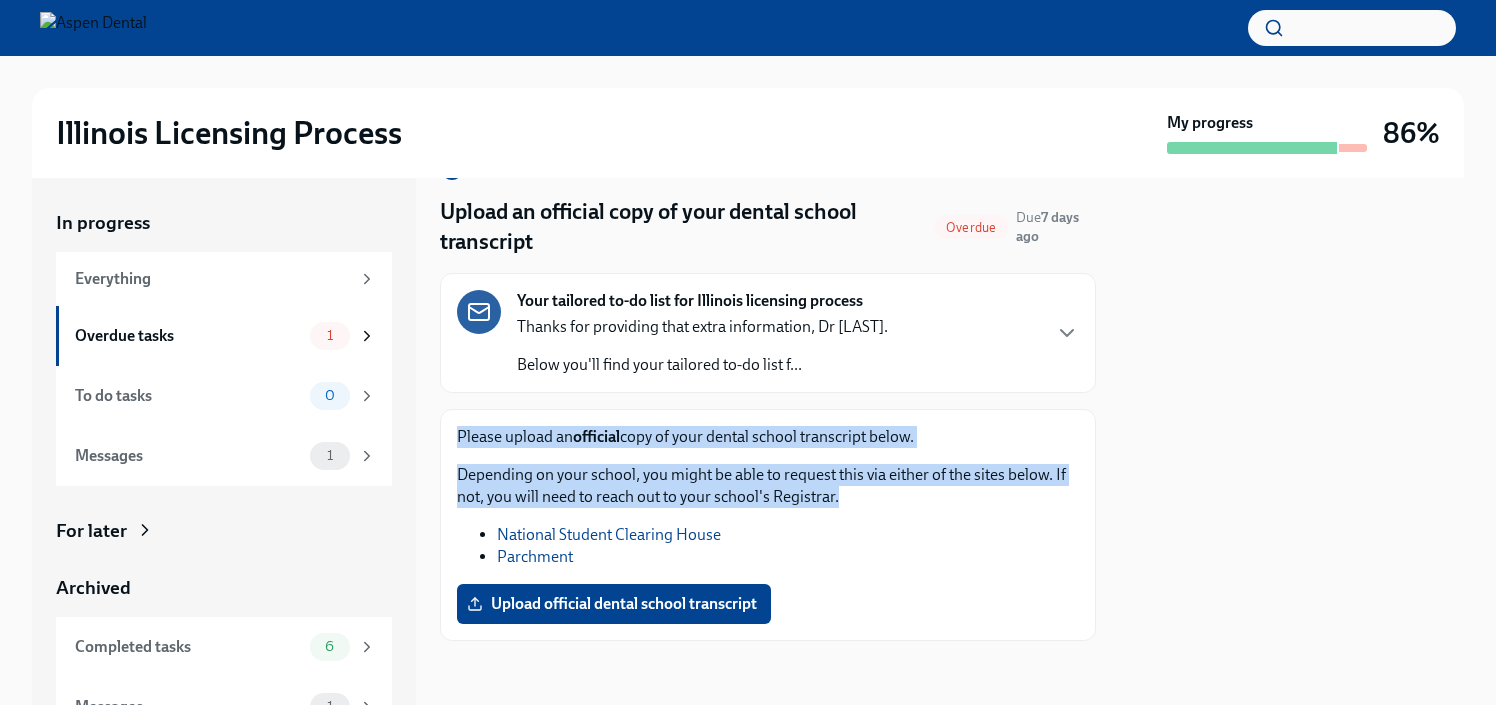 drag, startPoint x: 700, startPoint y: 515, endPoint x: 707, endPoint y: 417, distance: 98.24968 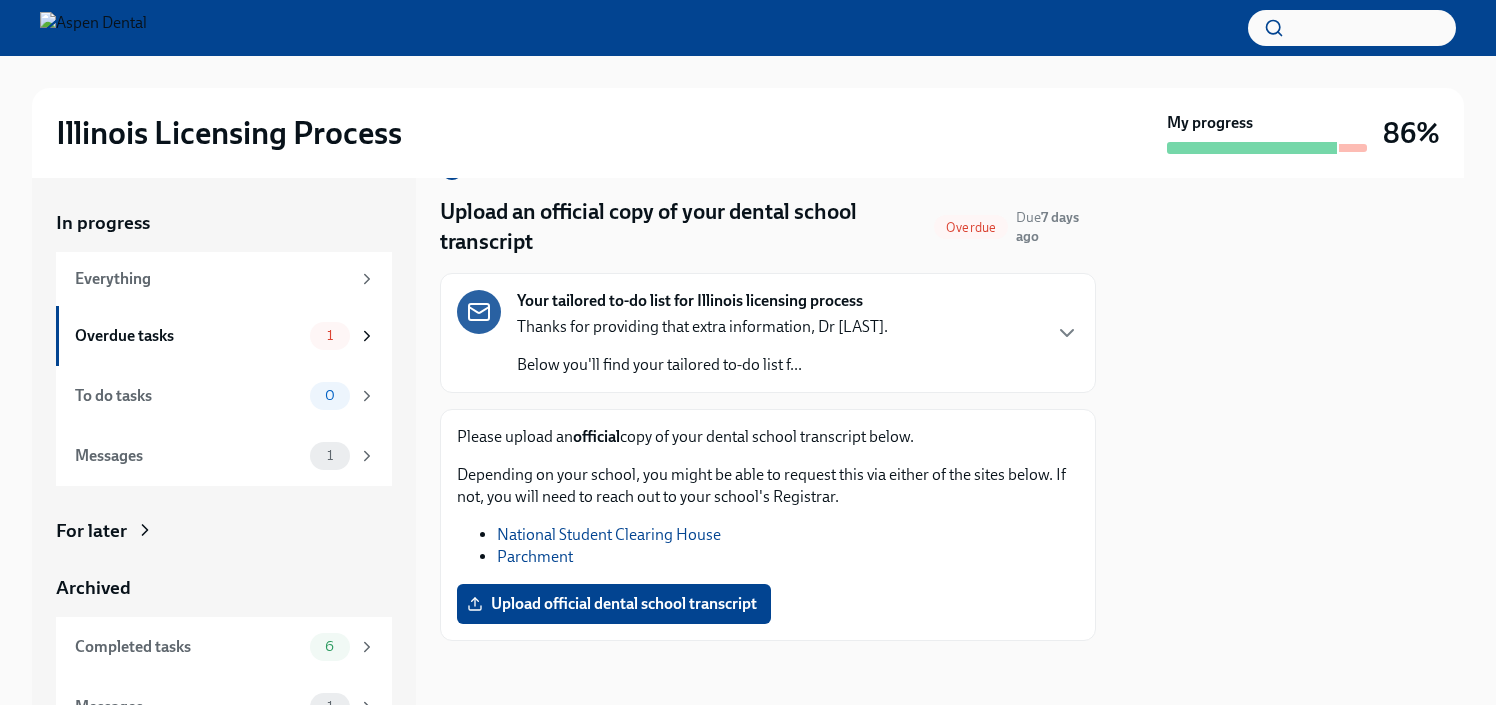 click on "Depending on your school, you might be able to request this via either of the sites below. If not, you will need to reach out to your school's Registrar." at bounding box center [768, 486] 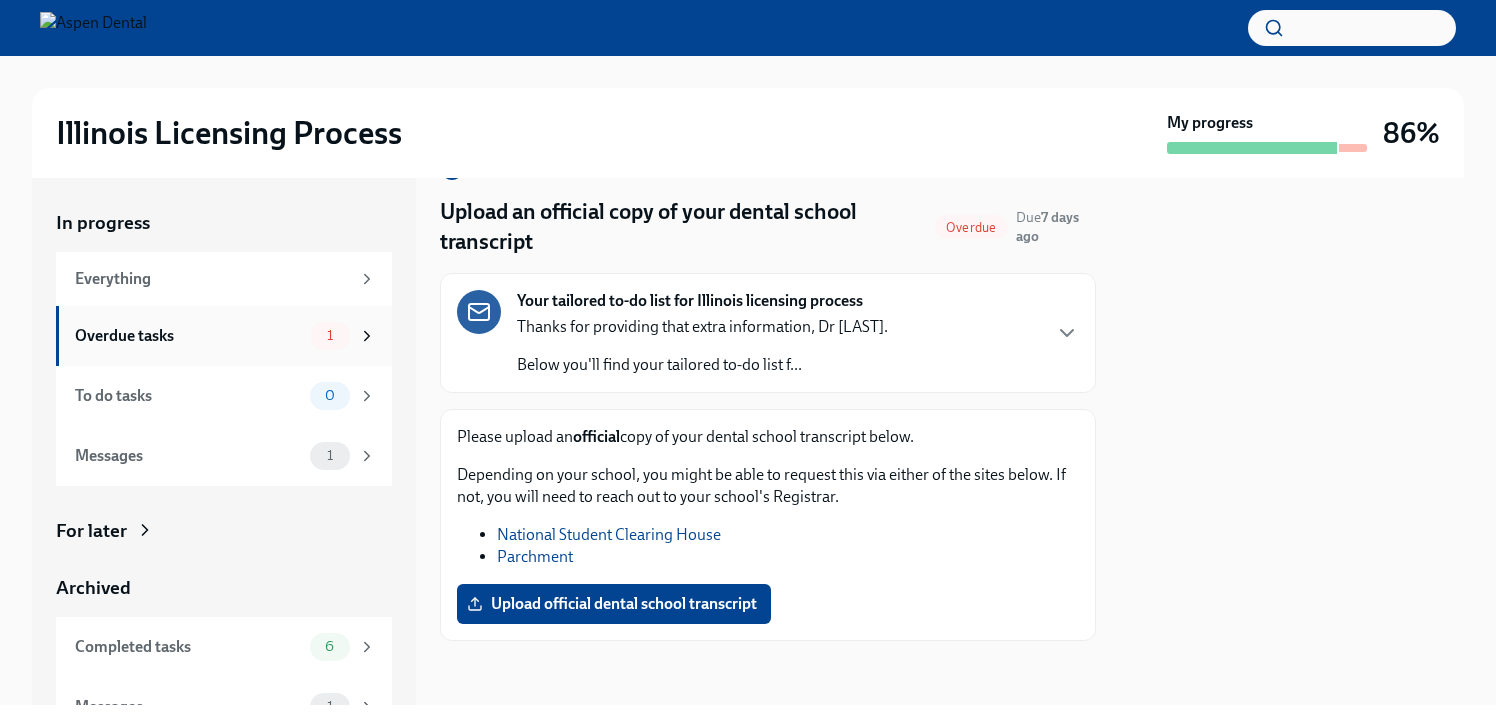 click on "Overdue tasks" at bounding box center [188, 336] 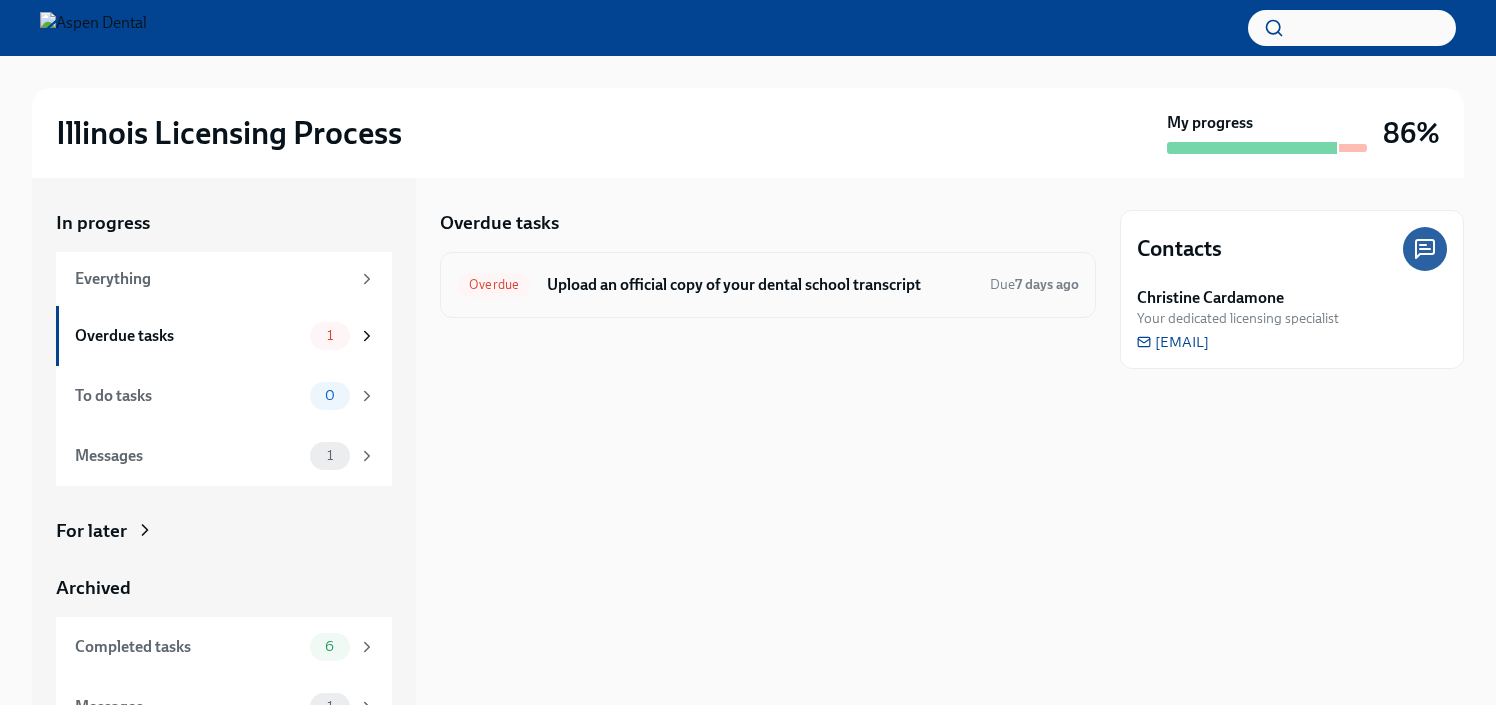 click on "Upload an official copy of your dental school transcript" at bounding box center (760, 285) 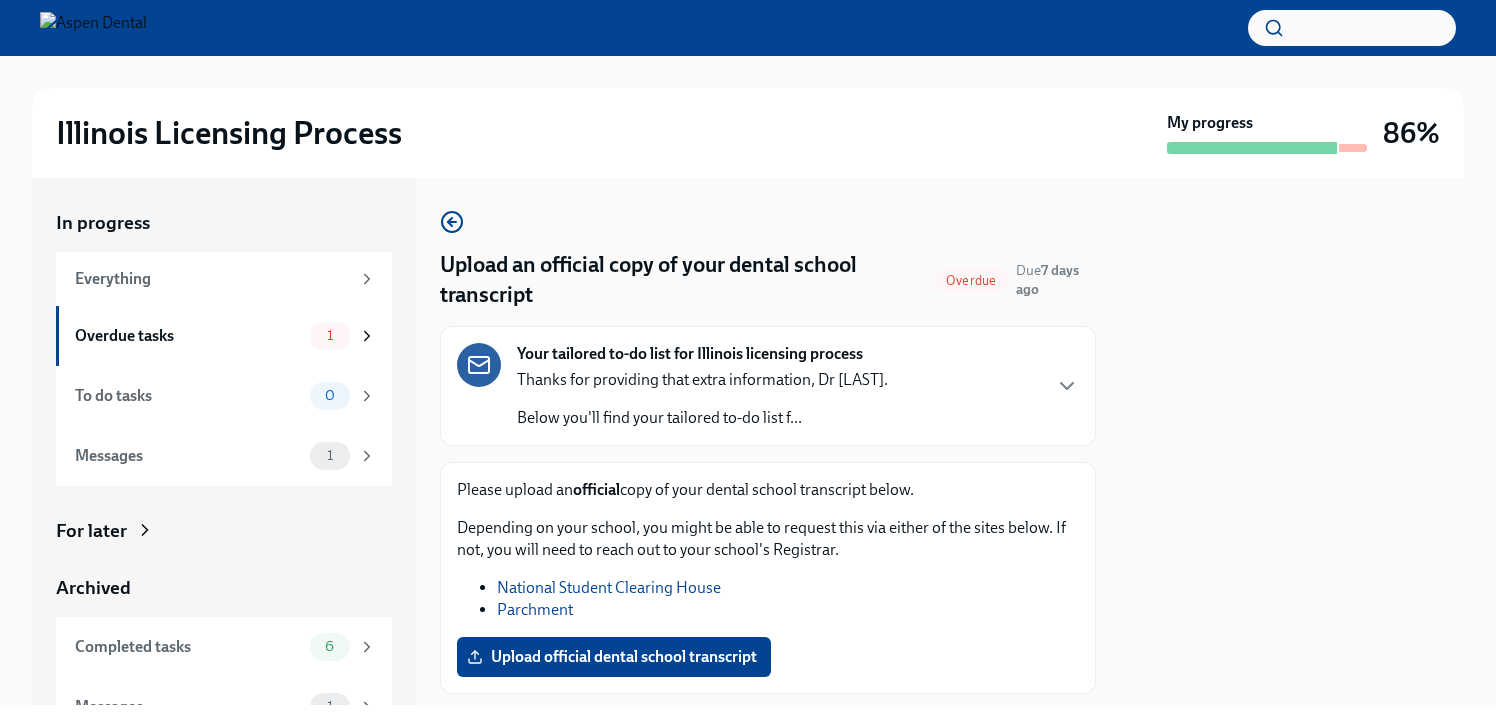scroll, scrollTop: 53, scrollLeft: 0, axis: vertical 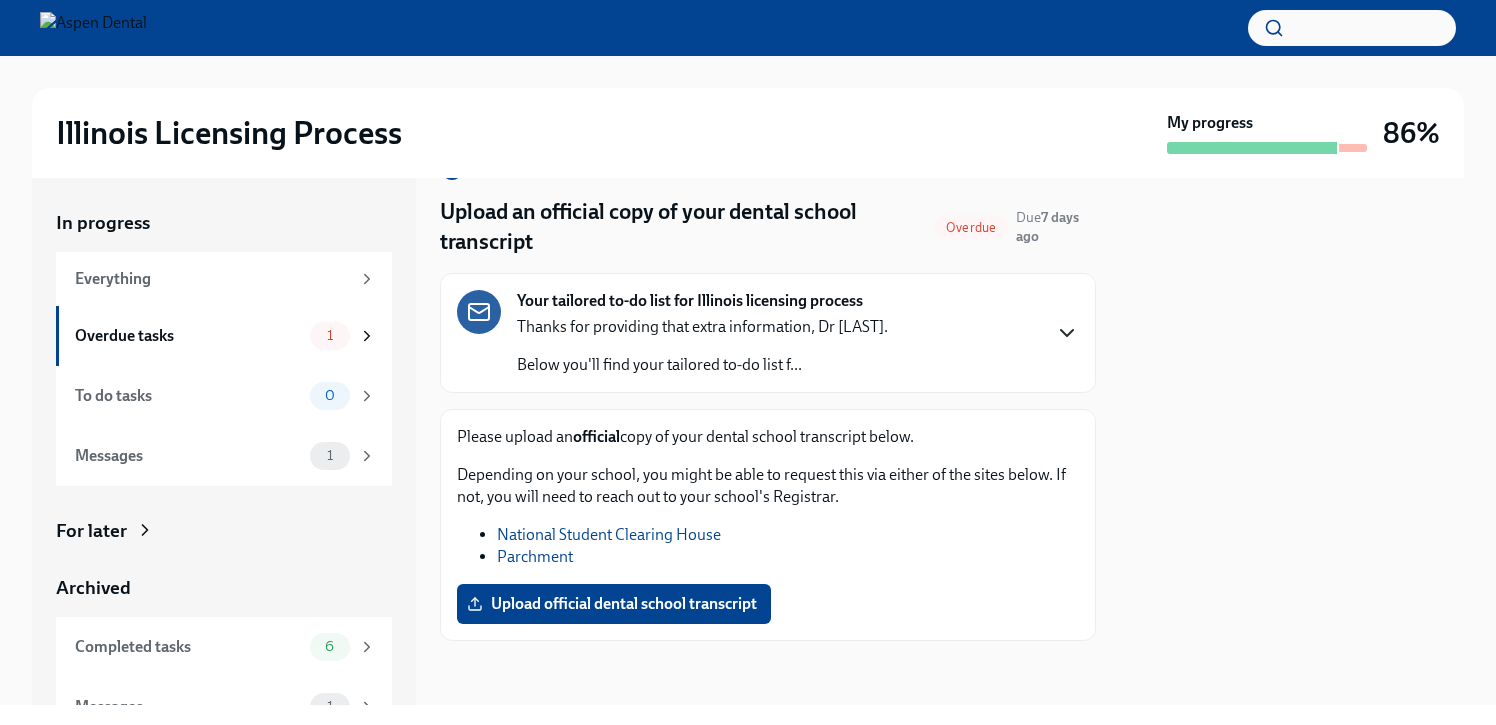 click 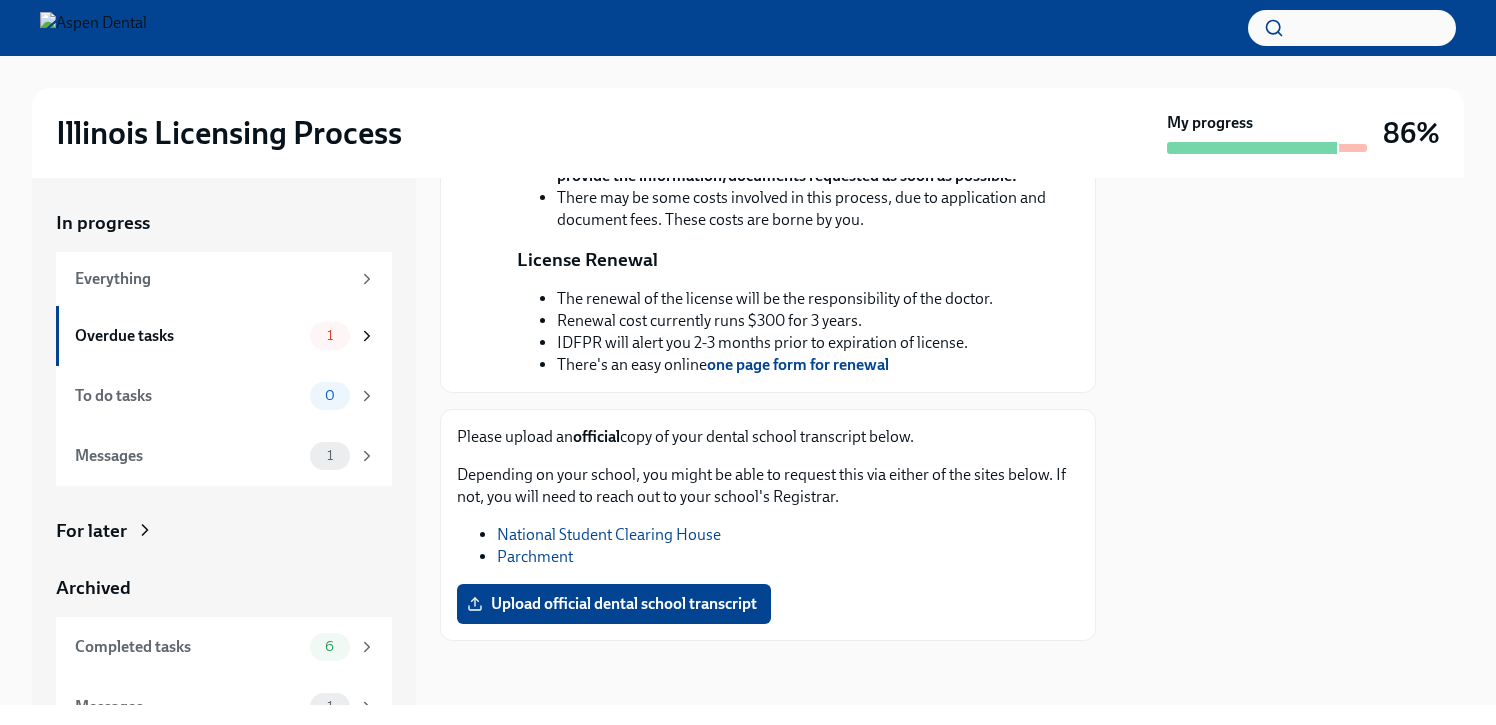 scroll, scrollTop: 759, scrollLeft: 0, axis: vertical 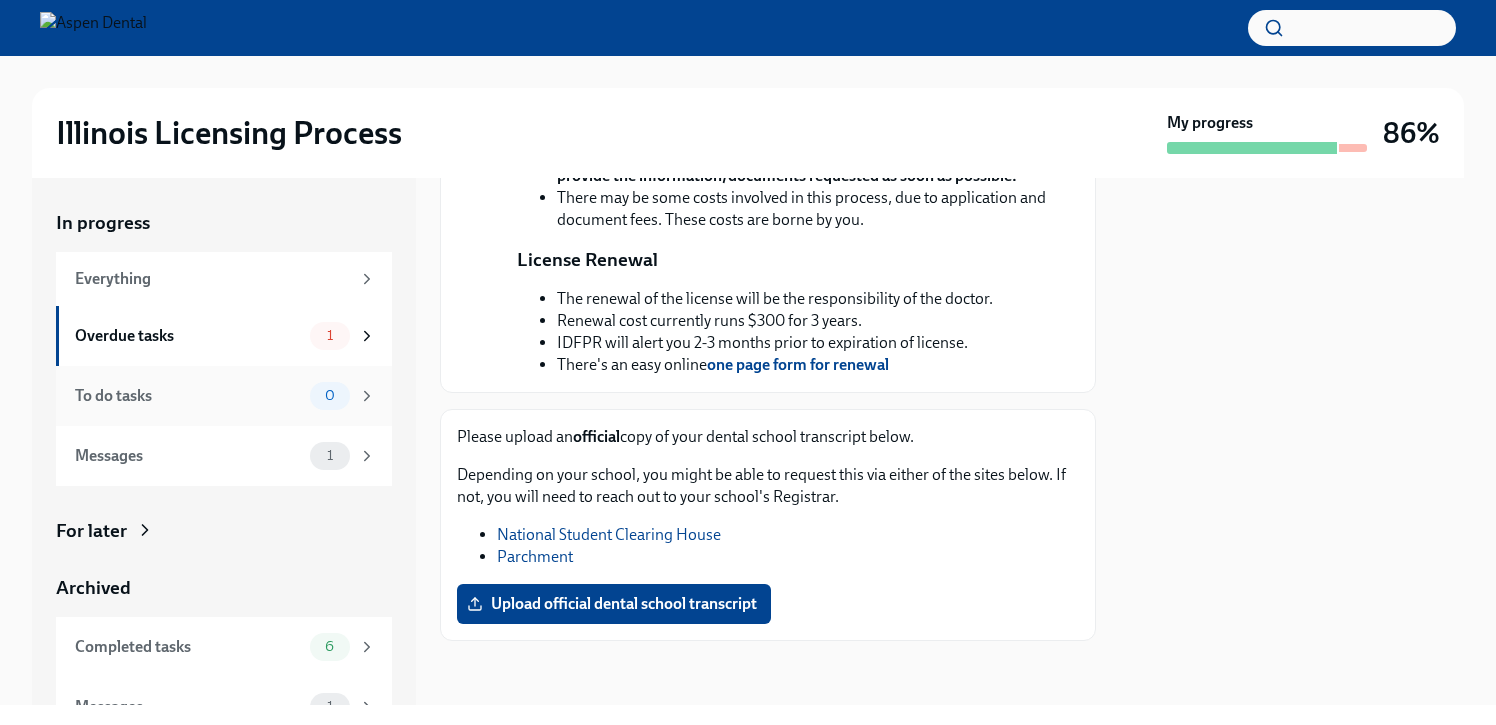 click on "To do tasks" at bounding box center (188, 396) 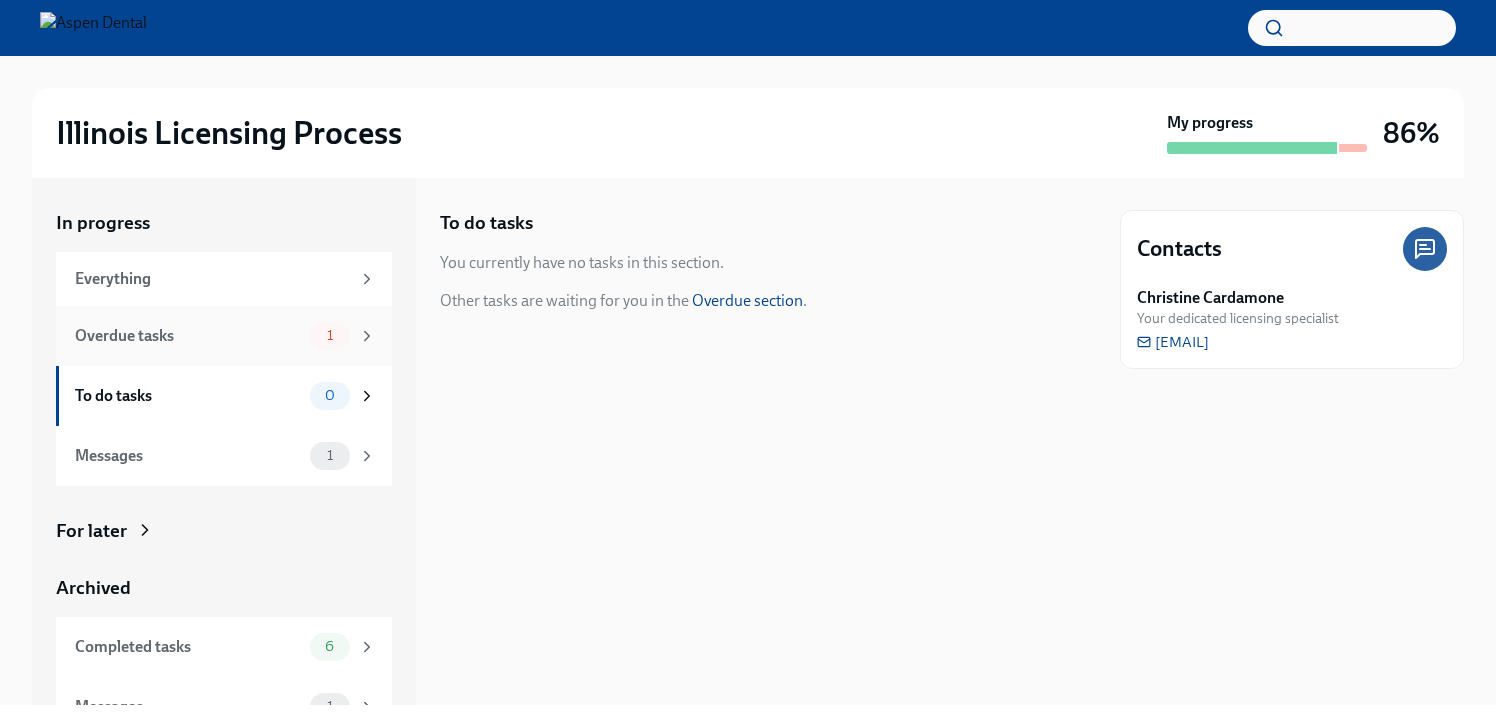 click on "Overdue tasks 1" at bounding box center [224, 336] 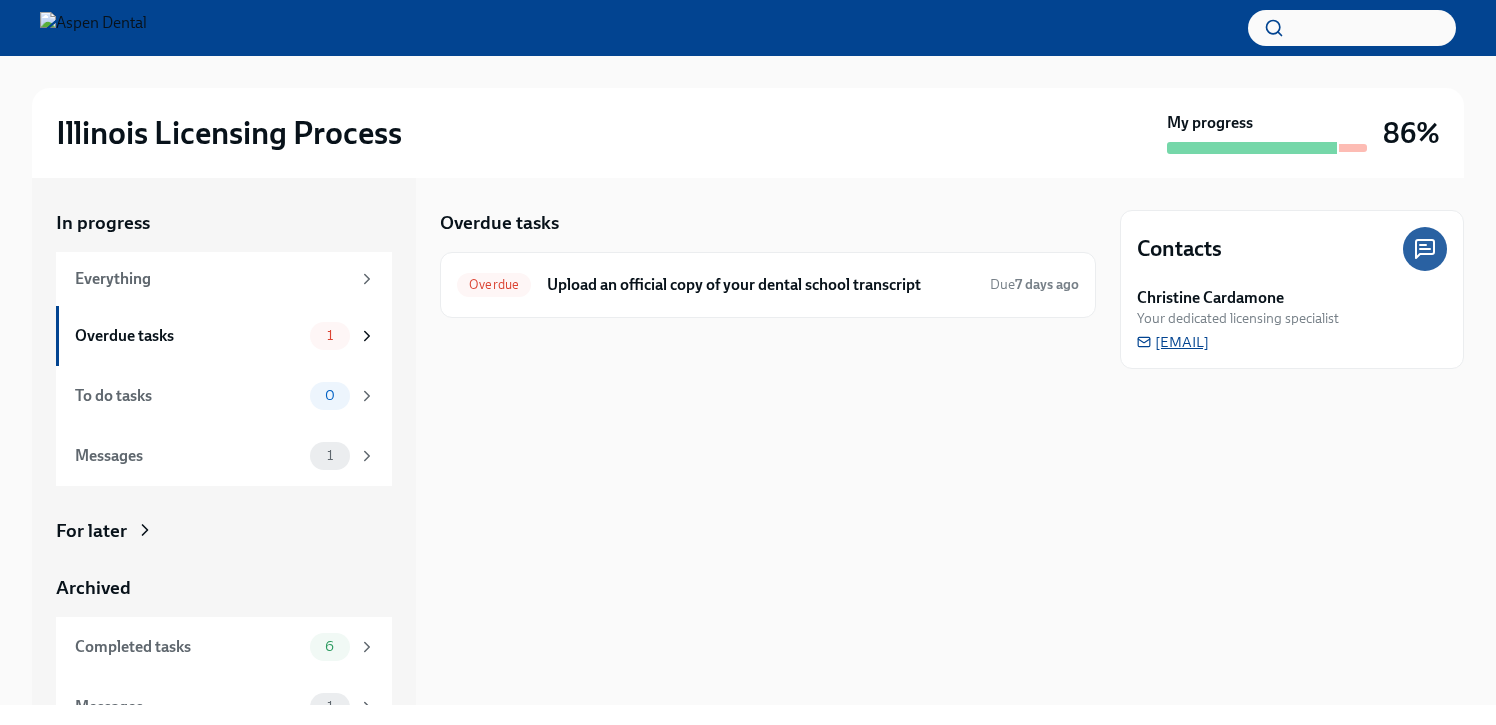drag, startPoint x: 1428, startPoint y: 340, endPoint x: 1310, endPoint y: 342, distance: 118.016945 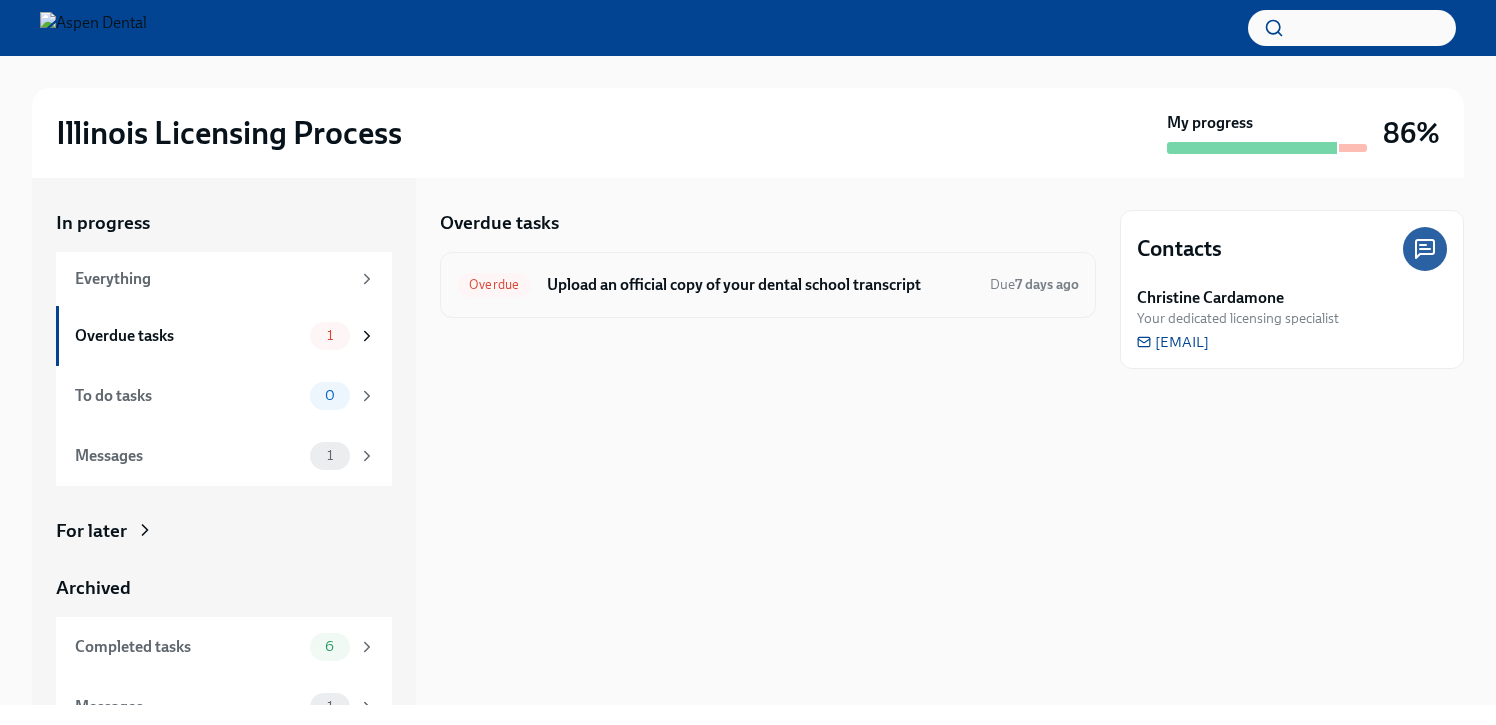 click on "Upload an official copy of your dental school transcript" at bounding box center [760, 285] 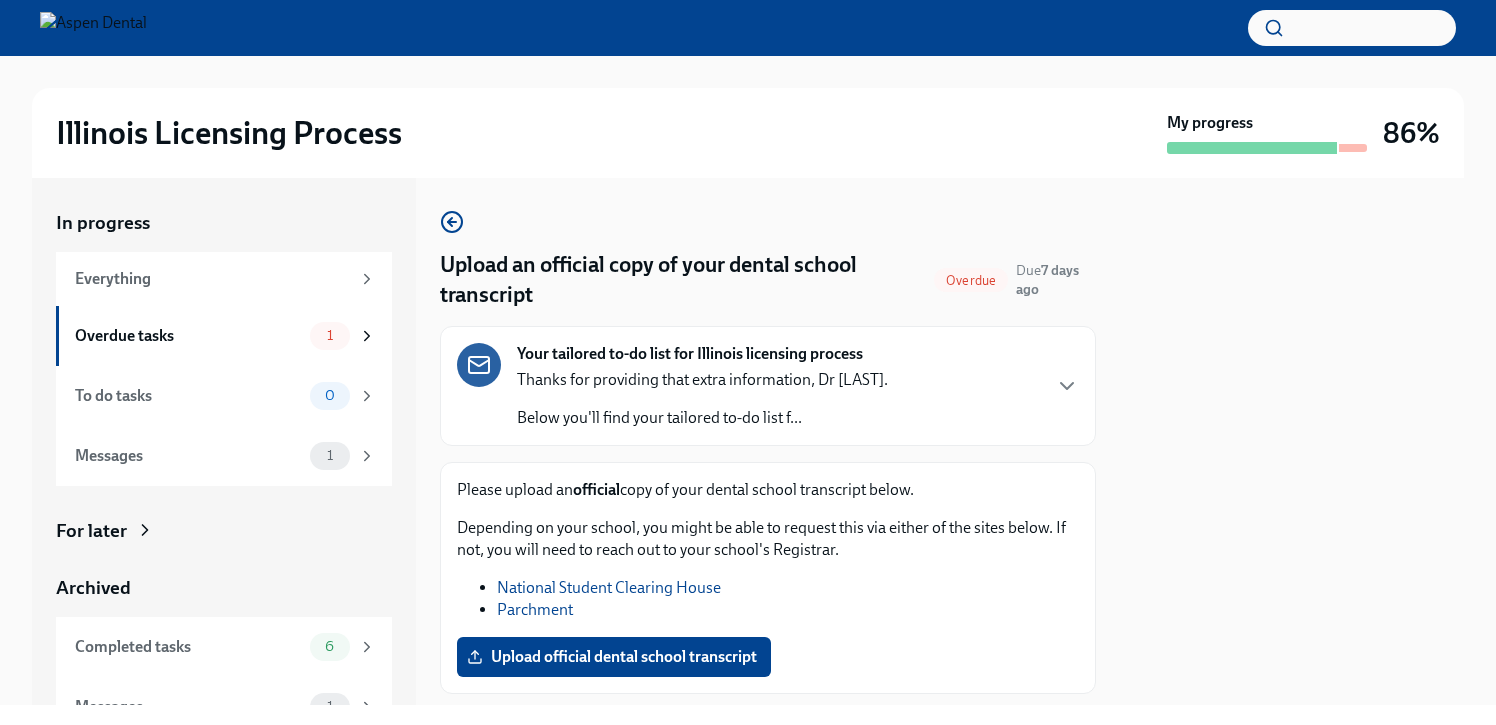 scroll, scrollTop: 53, scrollLeft: 0, axis: vertical 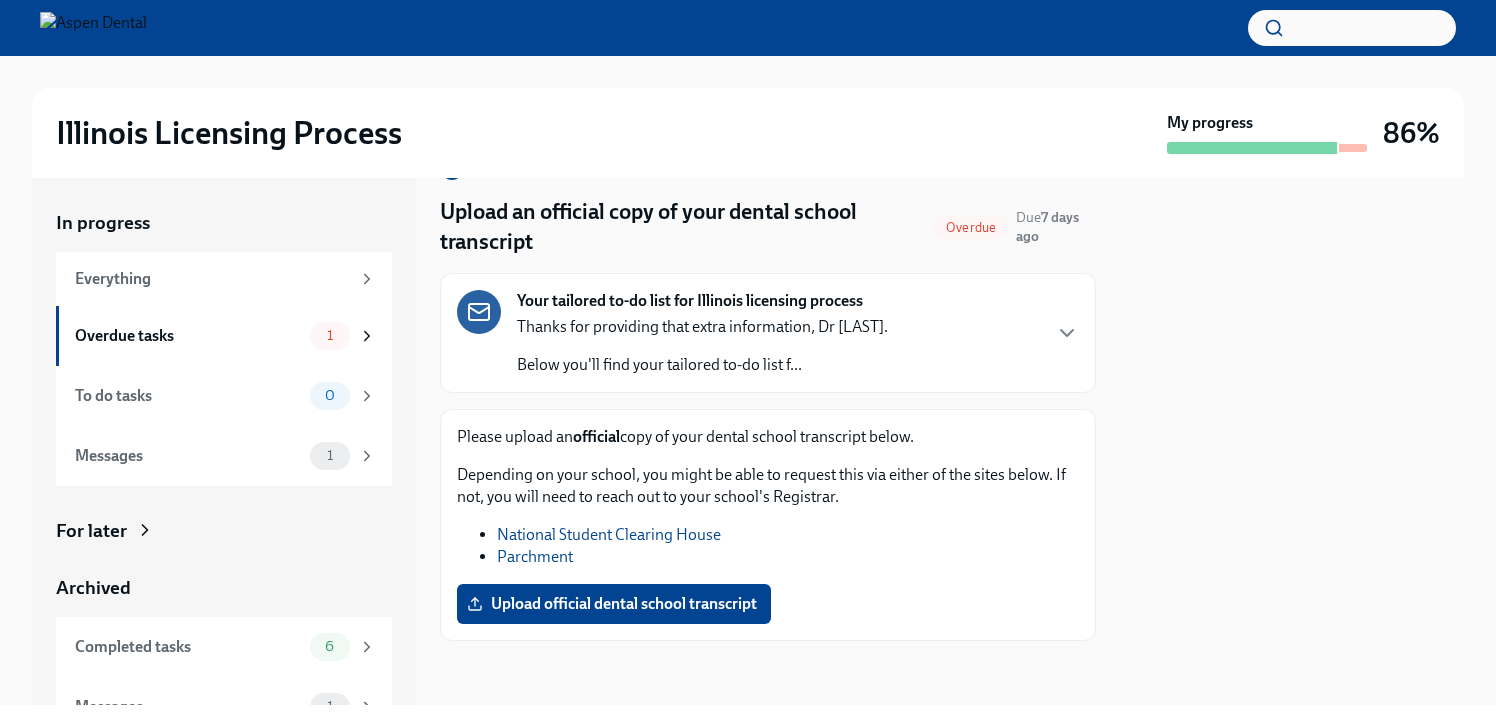 click on "Your tailored to-do list for Illinois licensing process Thanks for providing that extra information, Dr [LAST]. Below you'll find your tailored to-do list f..." at bounding box center (768, 333) 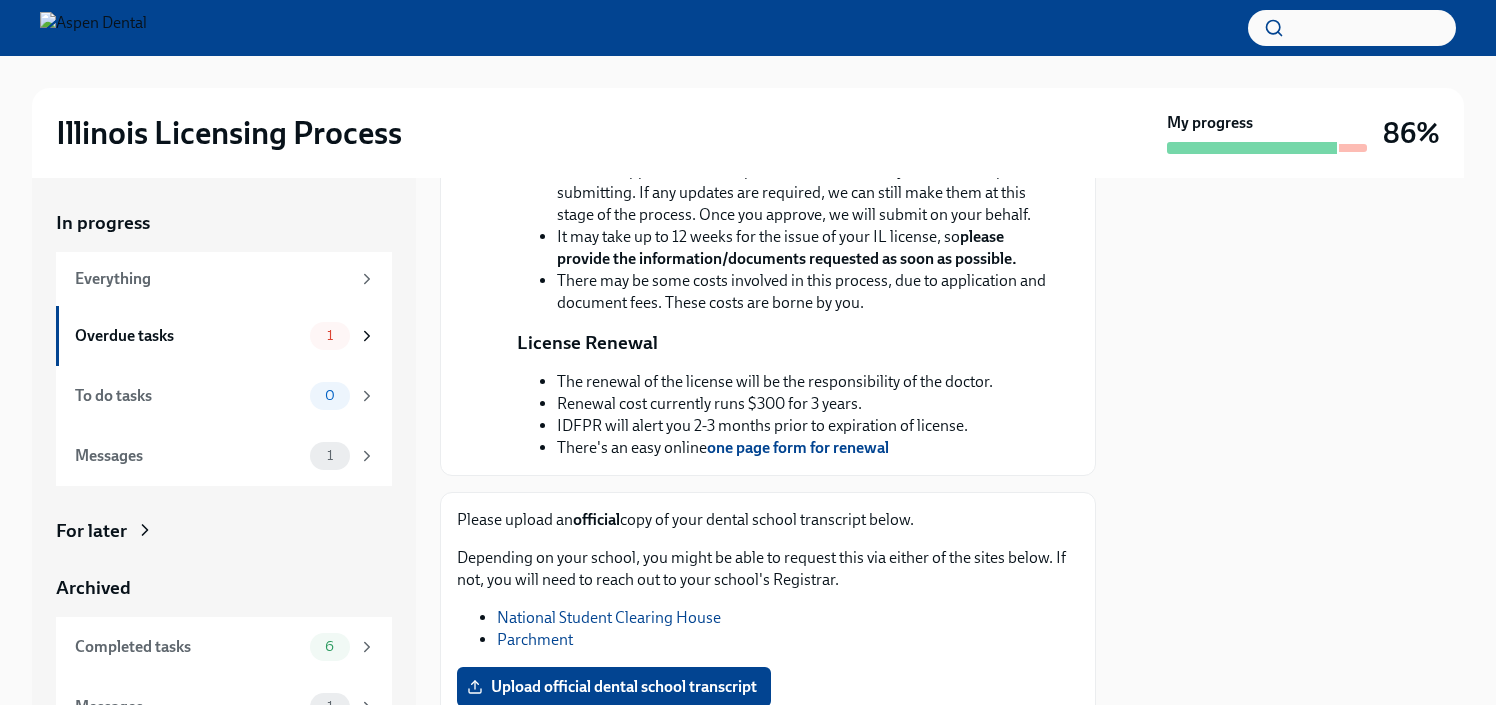 scroll, scrollTop: 535, scrollLeft: 0, axis: vertical 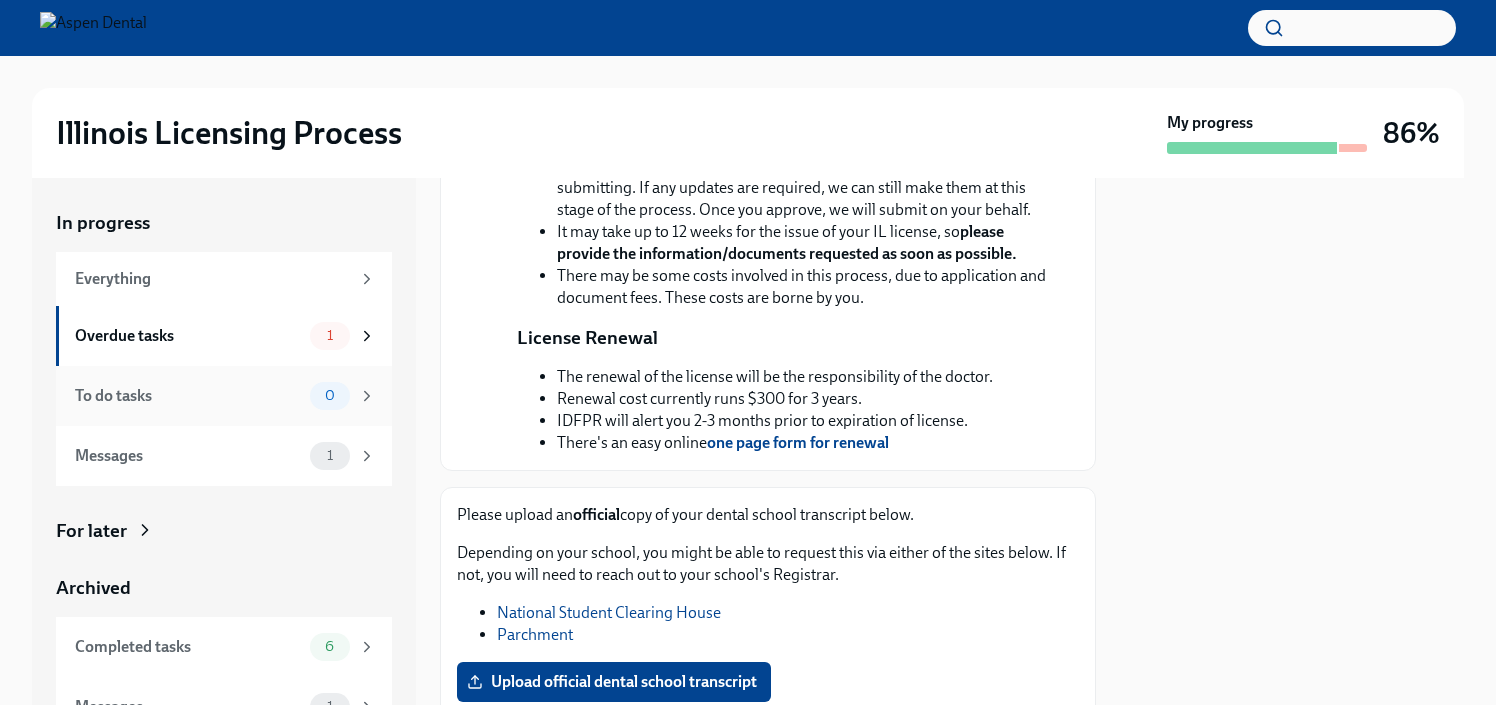 click on "To do tasks 0" at bounding box center [225, 396] 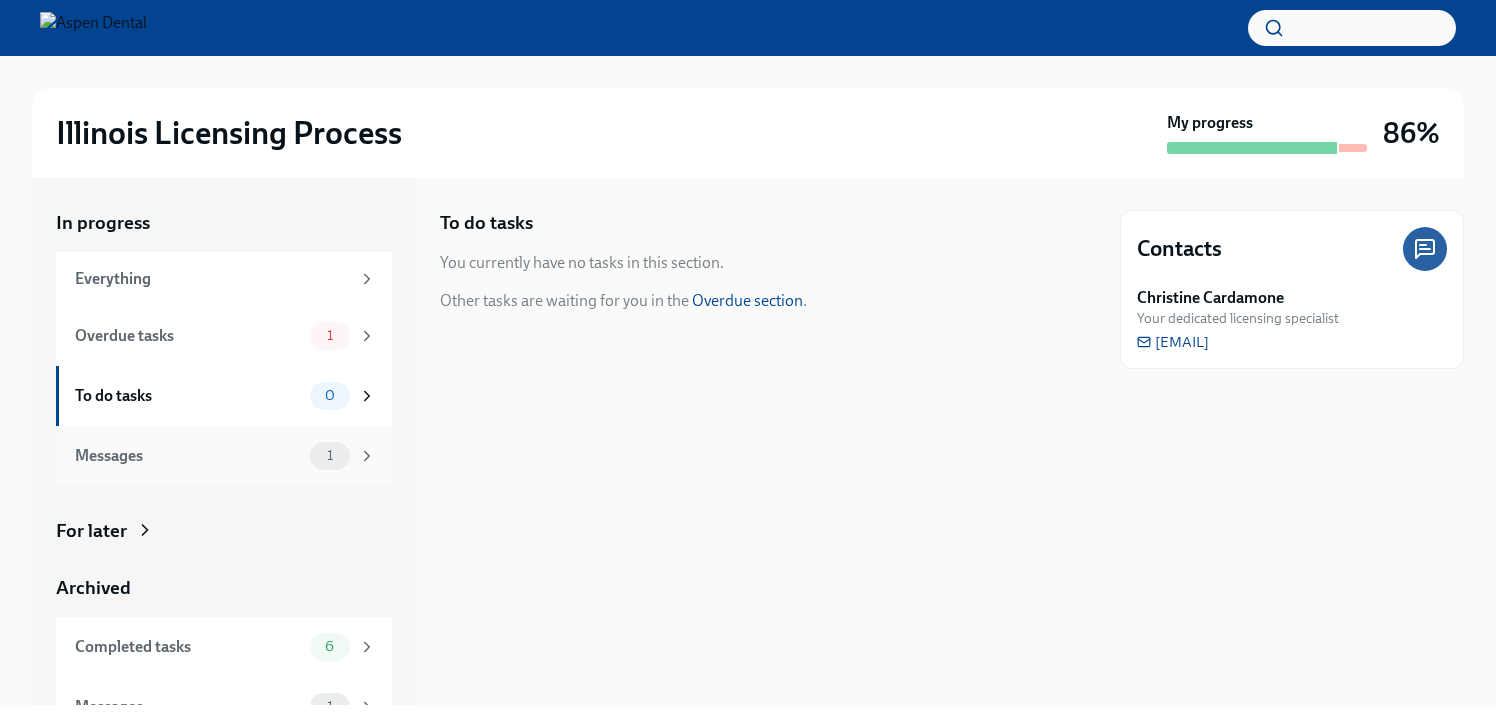 click on "Messages" at bounding box center [188, 456] 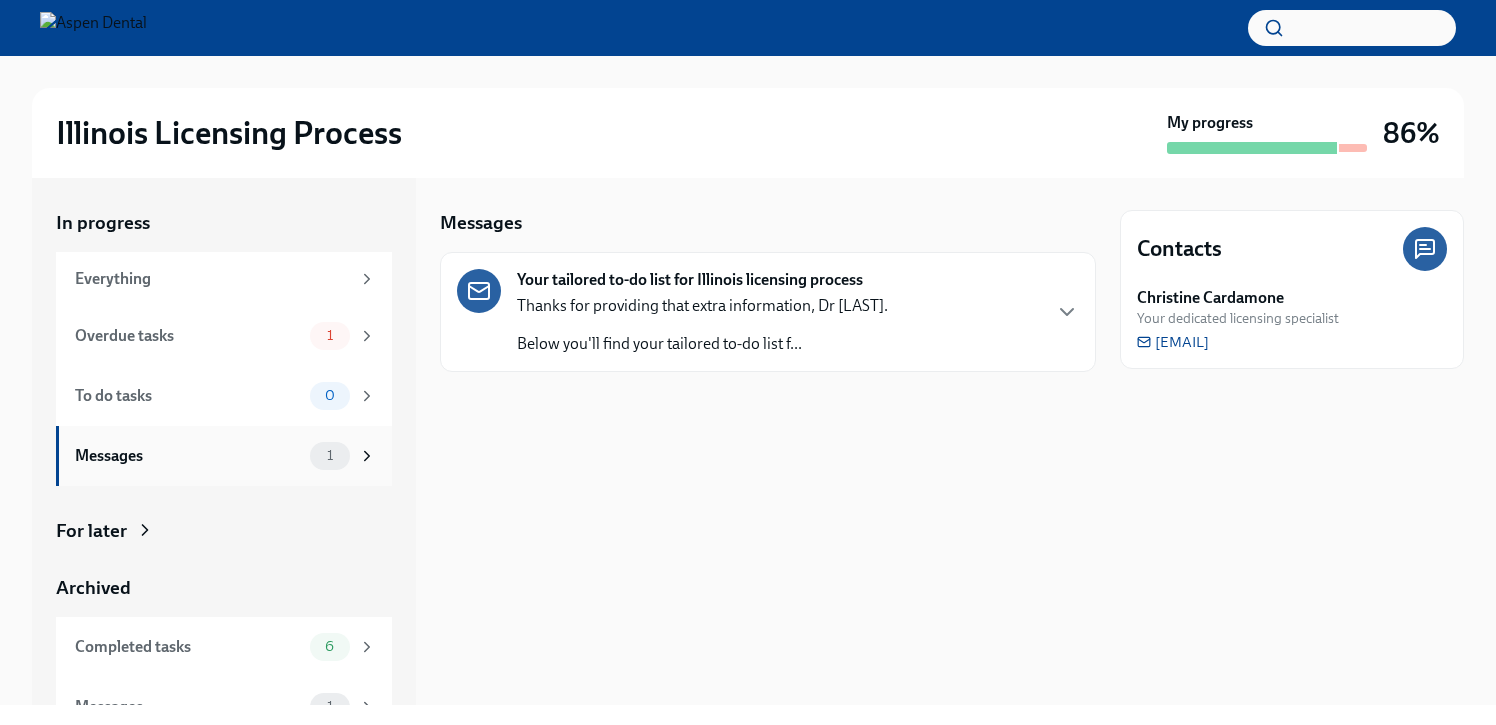 scroll, scrollTop: 32, scrollLeft: 0, axis: vertical 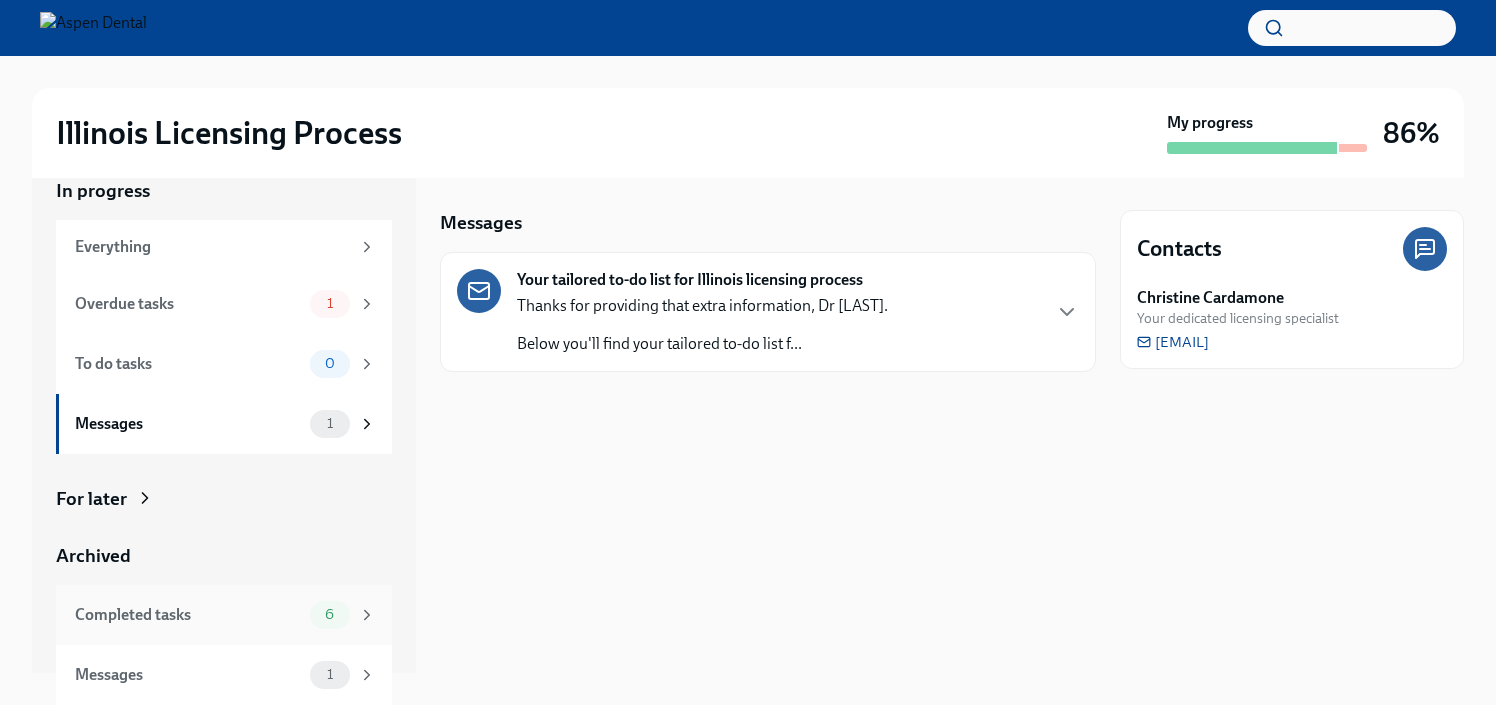click on "Completed tasks" at bounding box center (188, 615) 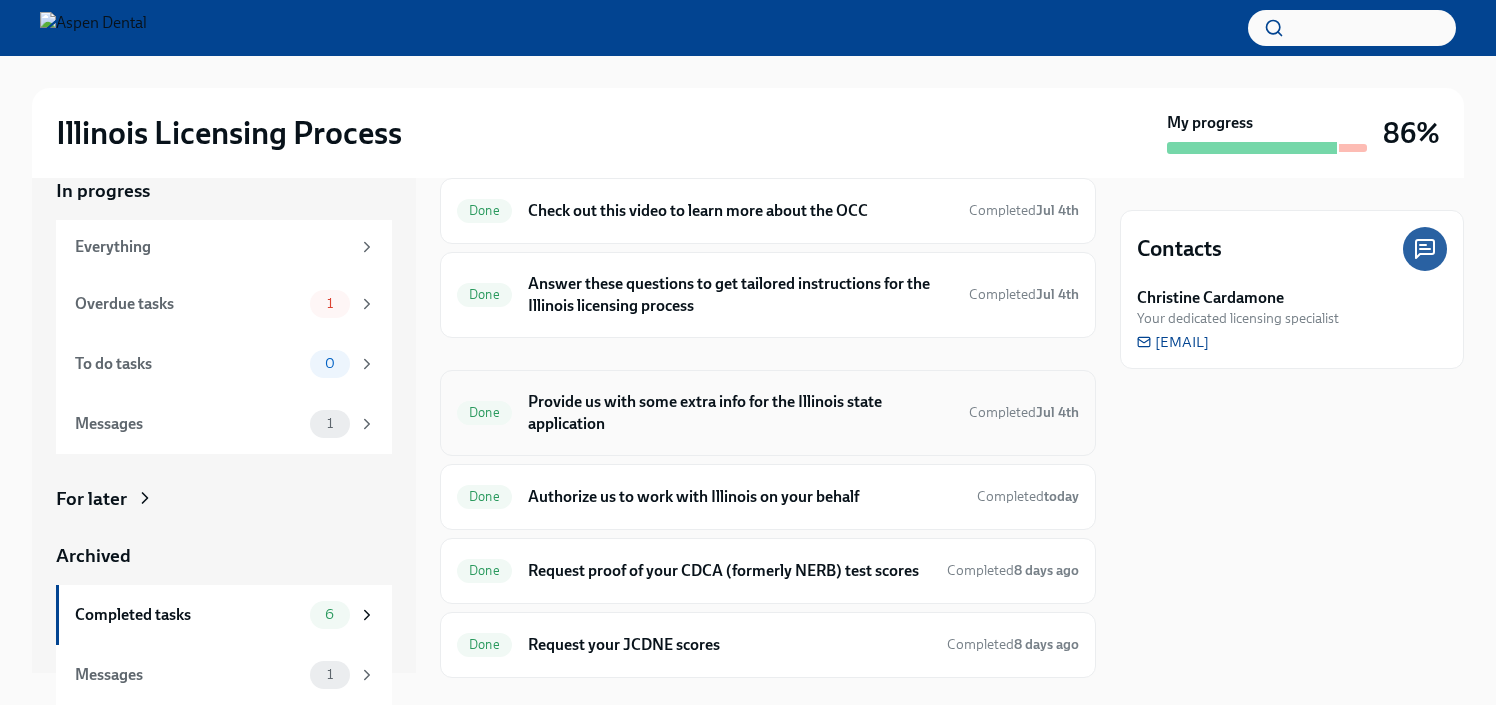scroll, scrollTop: 84, scrollLeft: 0, axis: vertical 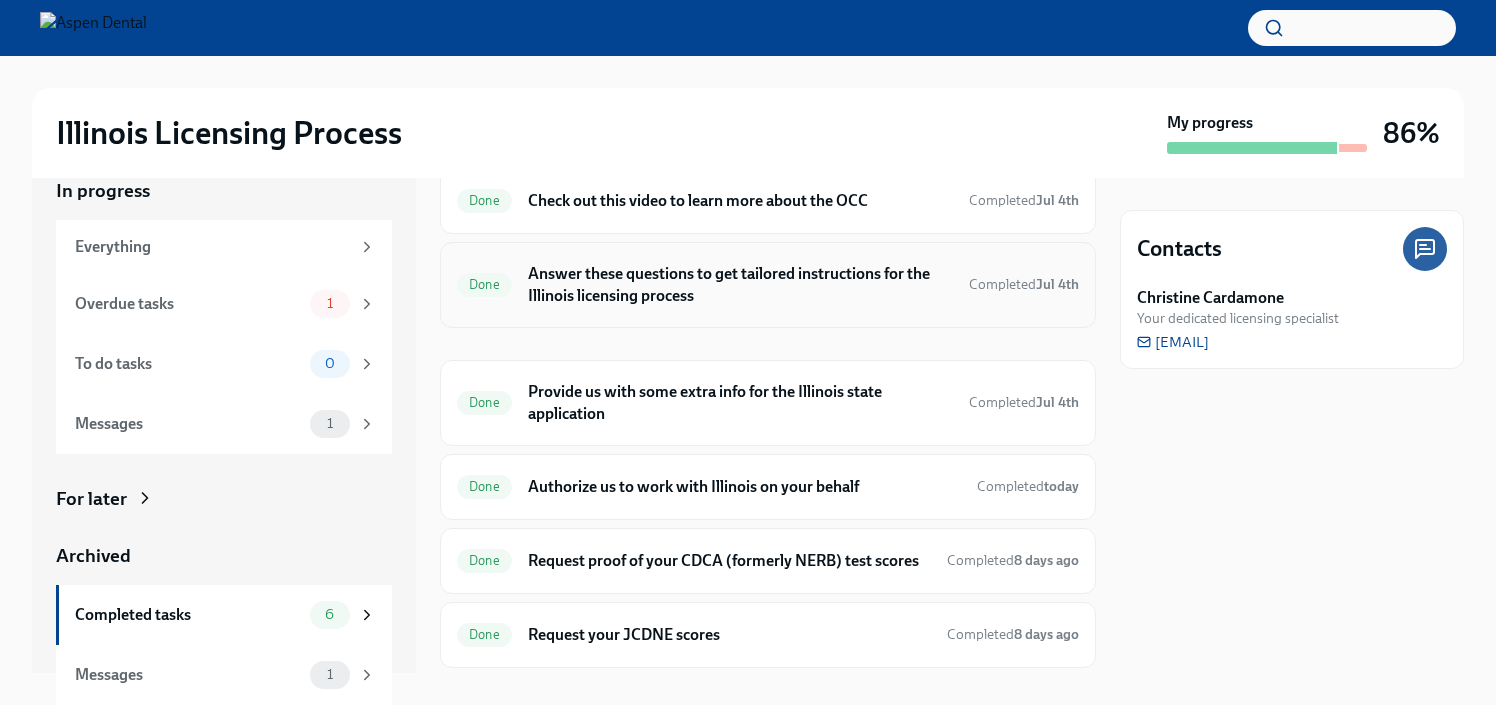 click on "Answer these questions to get tailored instructions for the Illinois licensing process" at bounding box center (740, 285) 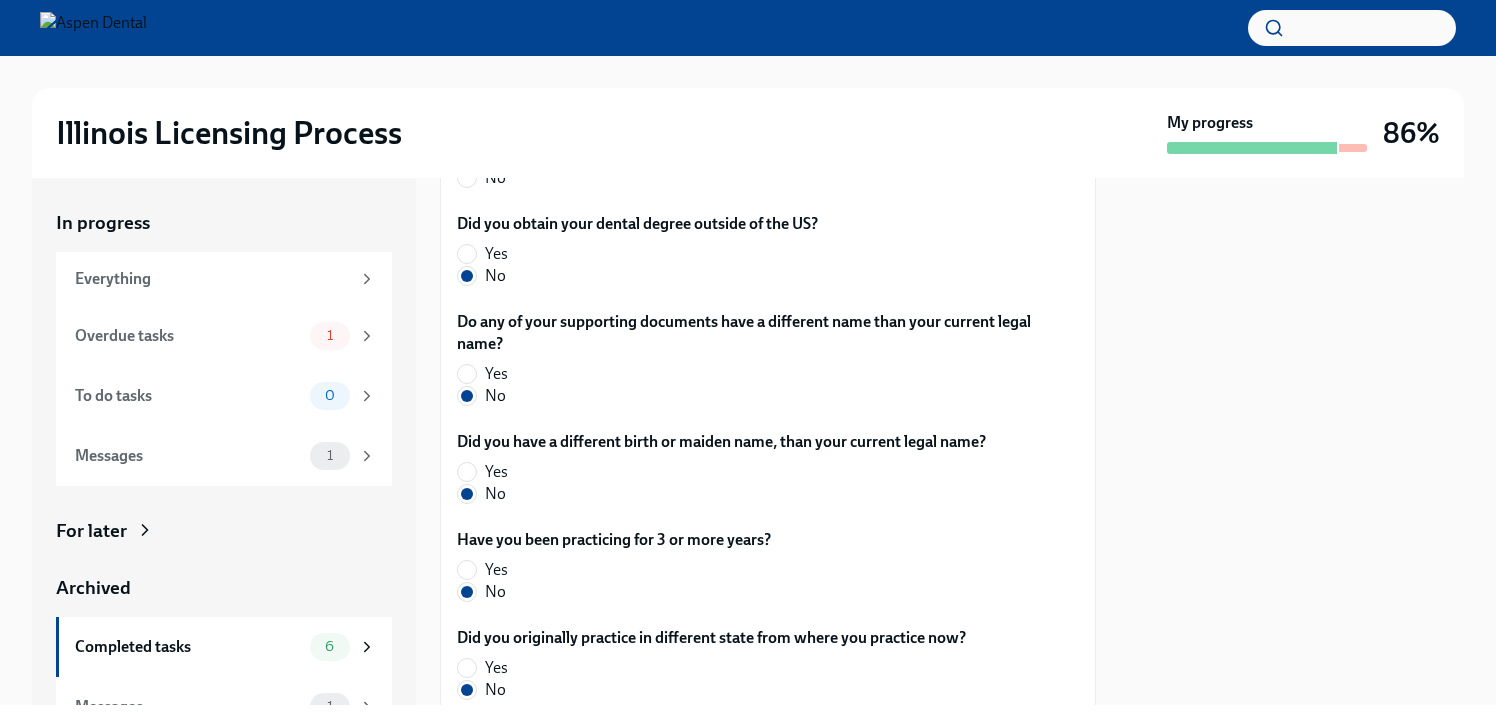 scroll, scrollTop: 767, scrollLeft: 0, axis: vertical 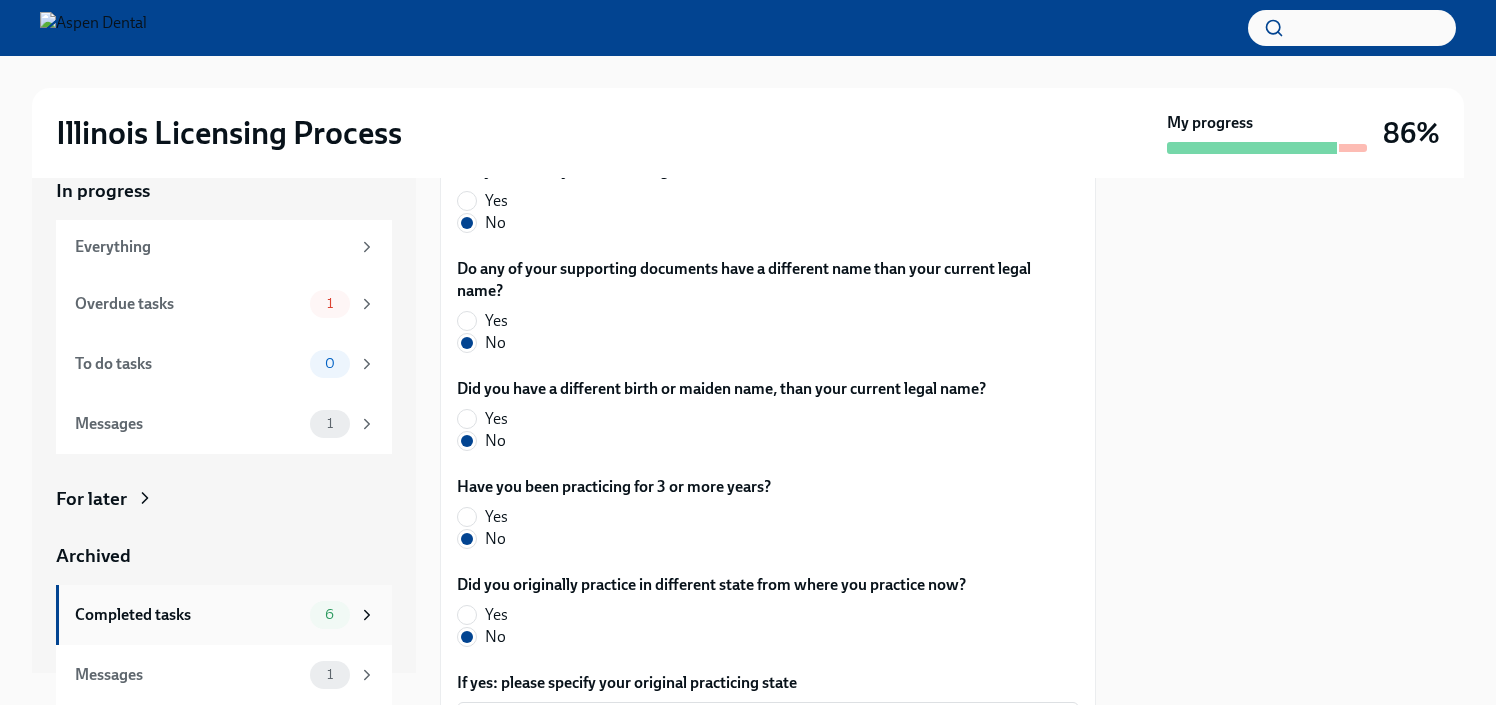 click on "Completed tasks 6" at bounding box center [224, 615] 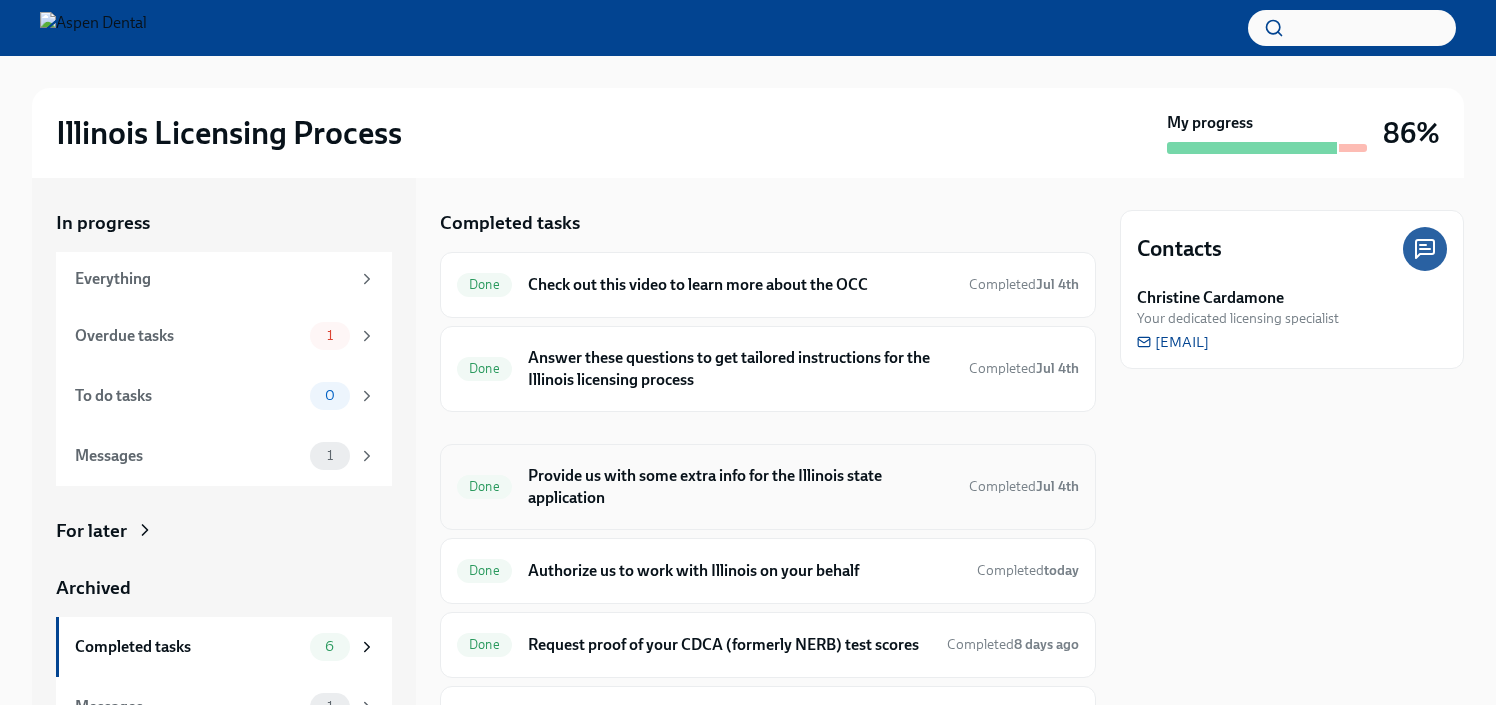 click on "Provide us with some extra info for the Illinois state application" at bounding box center (740, 487) 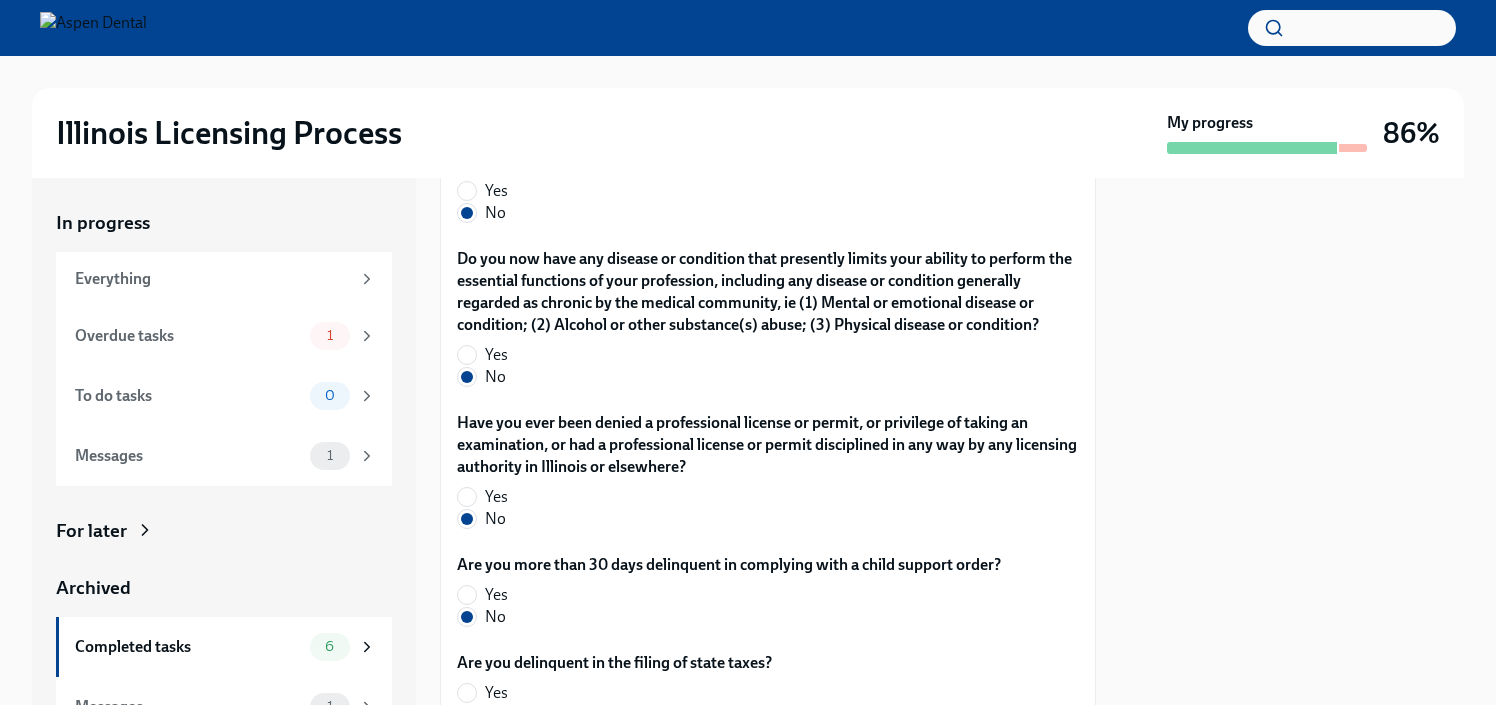 scroll, scrollTop: 4367, scrollLeft: 0, axis: vertical 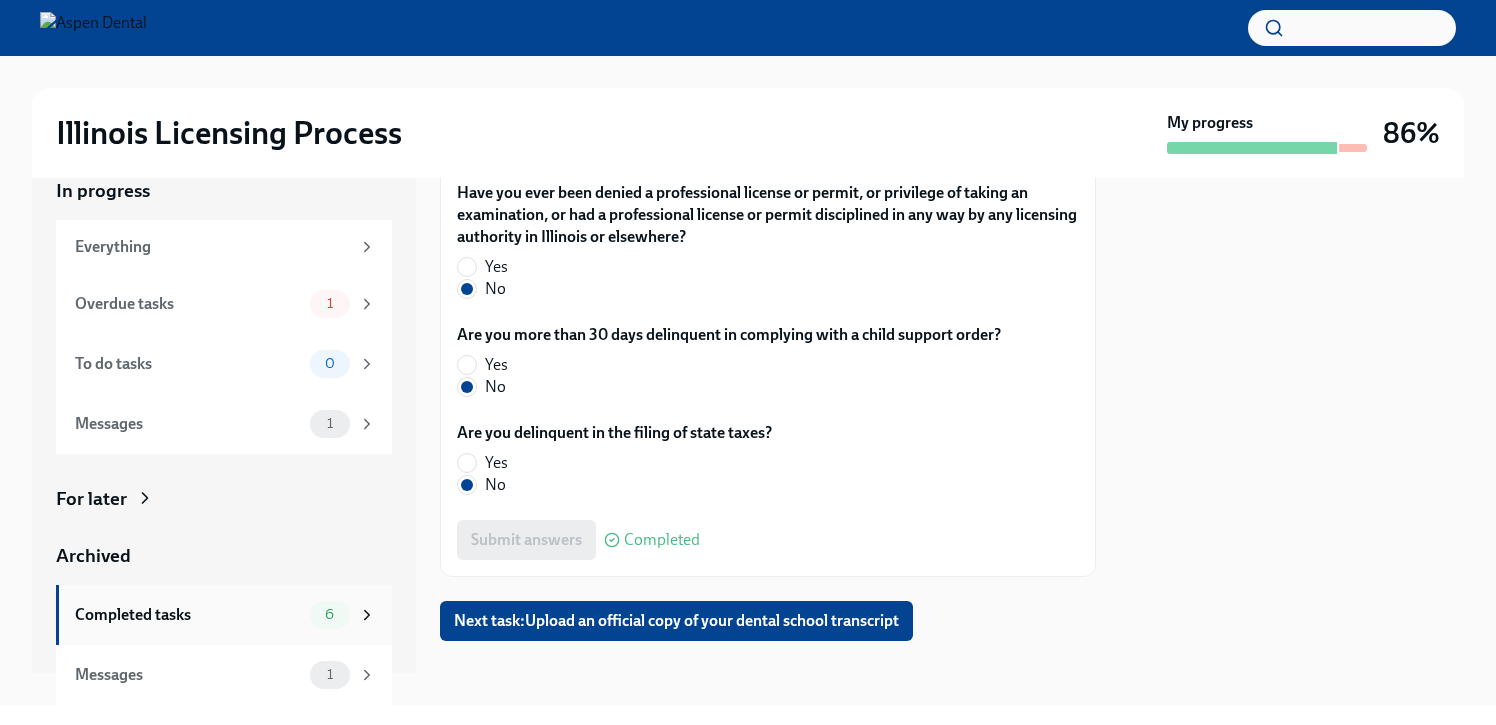 click on "Completed tasks" at bounding box center (188, 615) 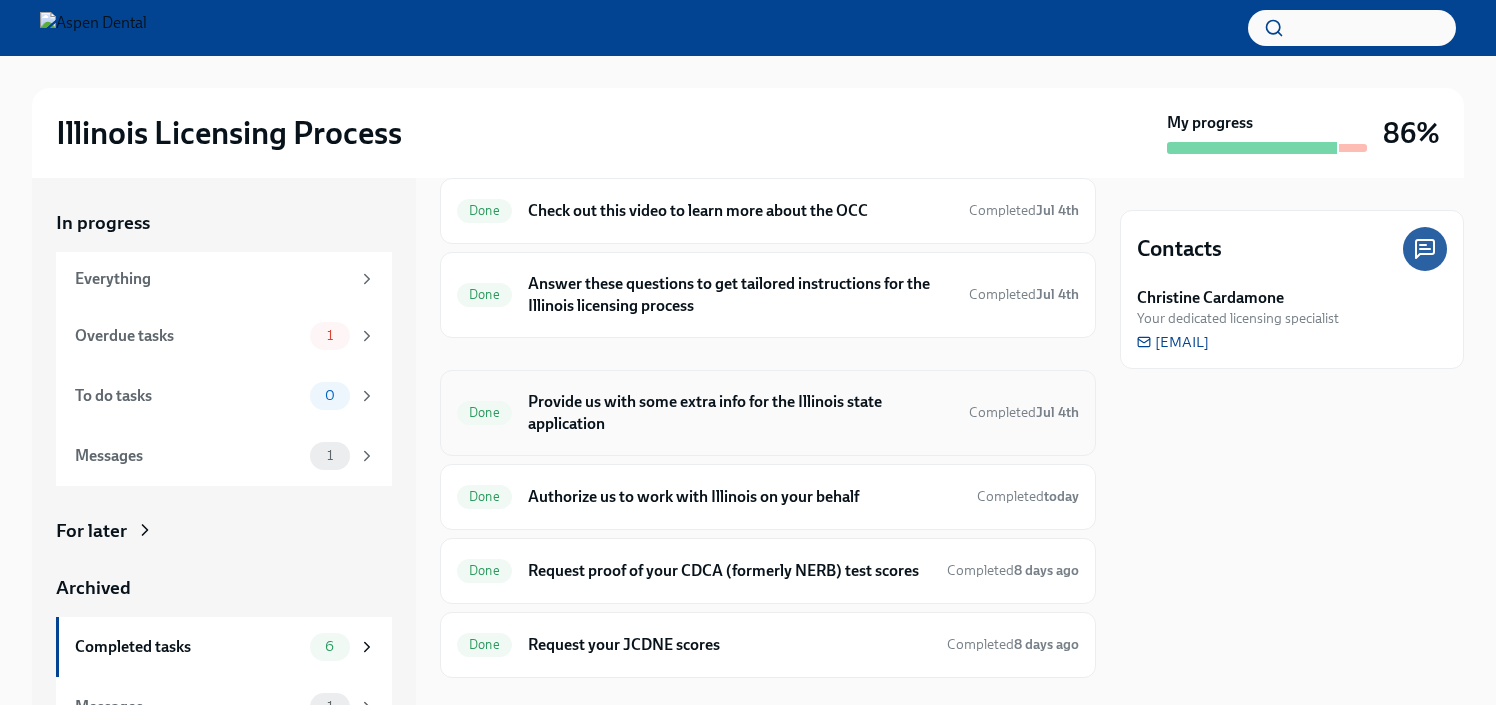 scroll, scrollTop: 110, scrollLeft: 0, axis: vertical 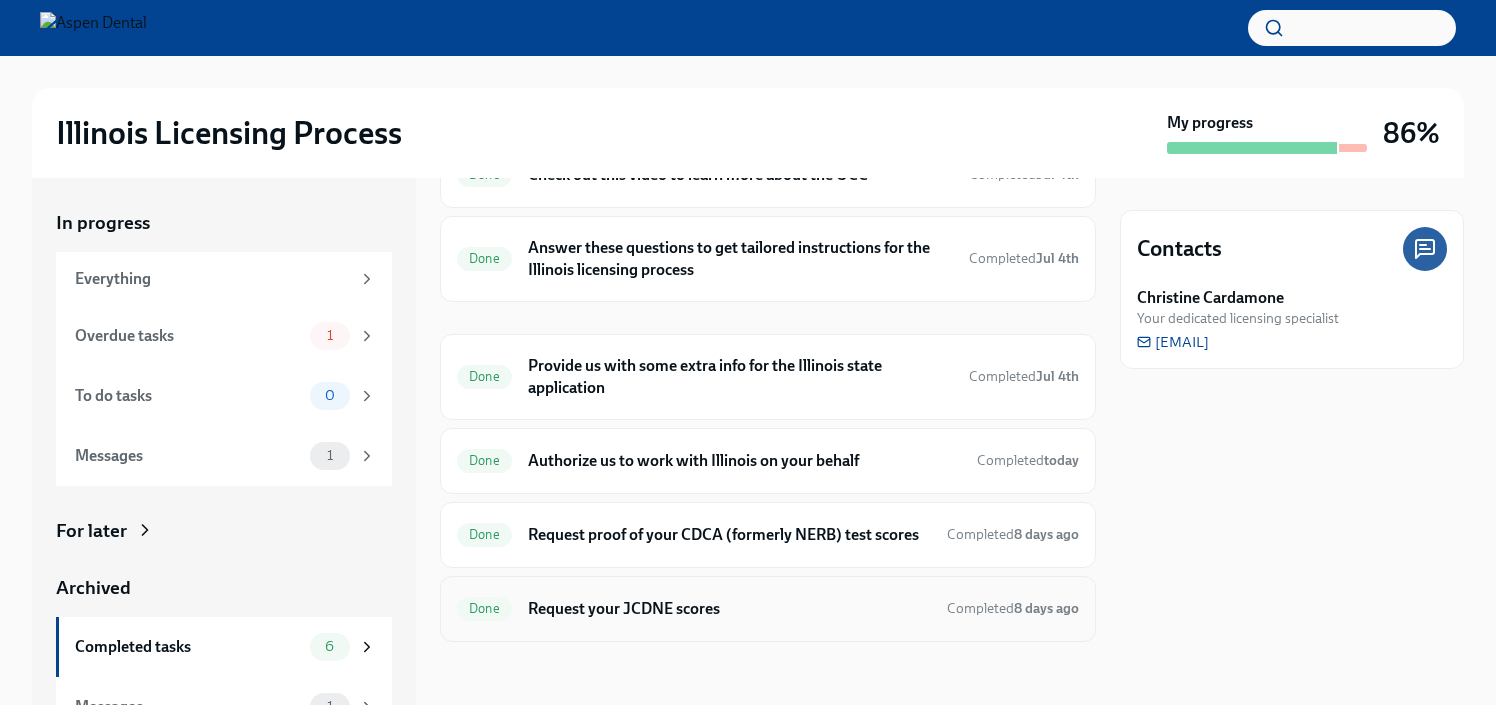 click on "Request your JCDNE scores" at bounding box center (729, 609) 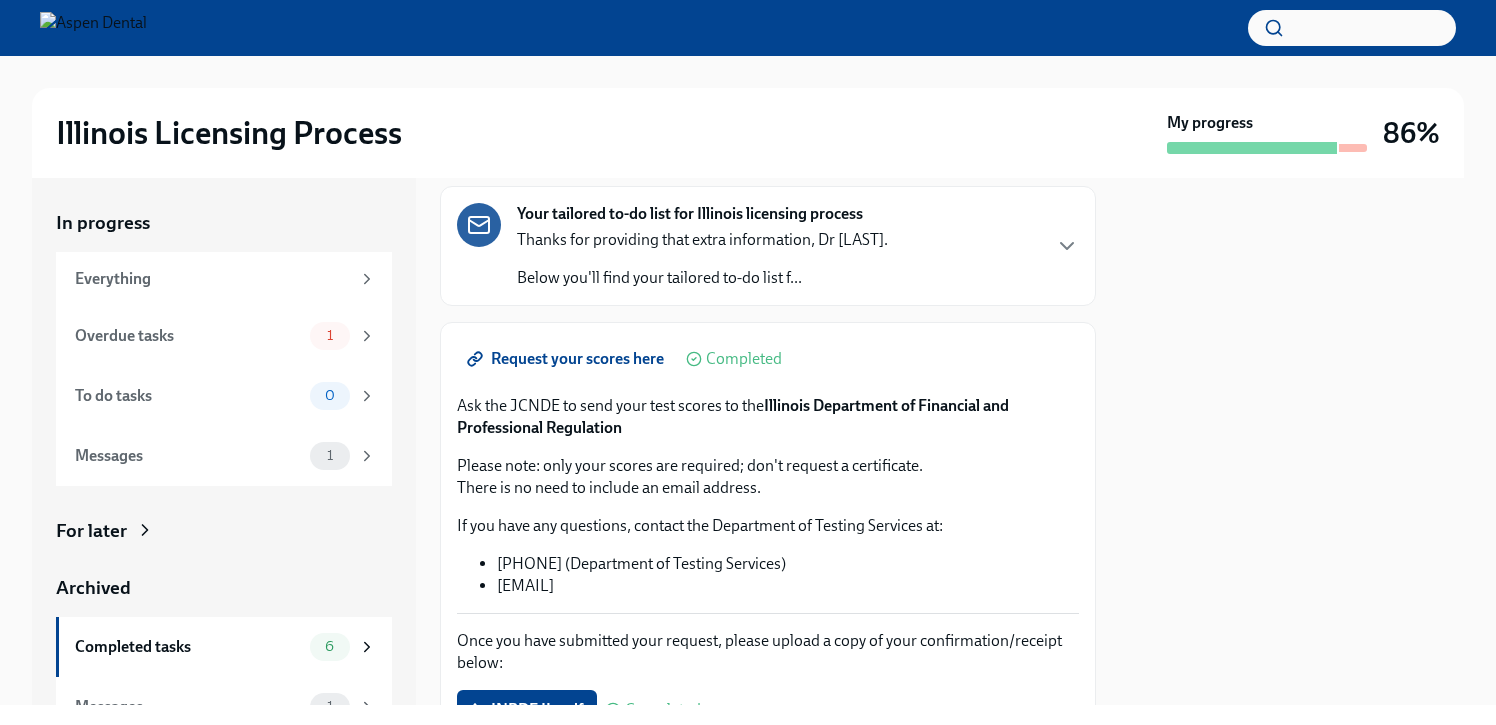 scroll, scrollTop: 0, scrollLeft: 0, axis: both 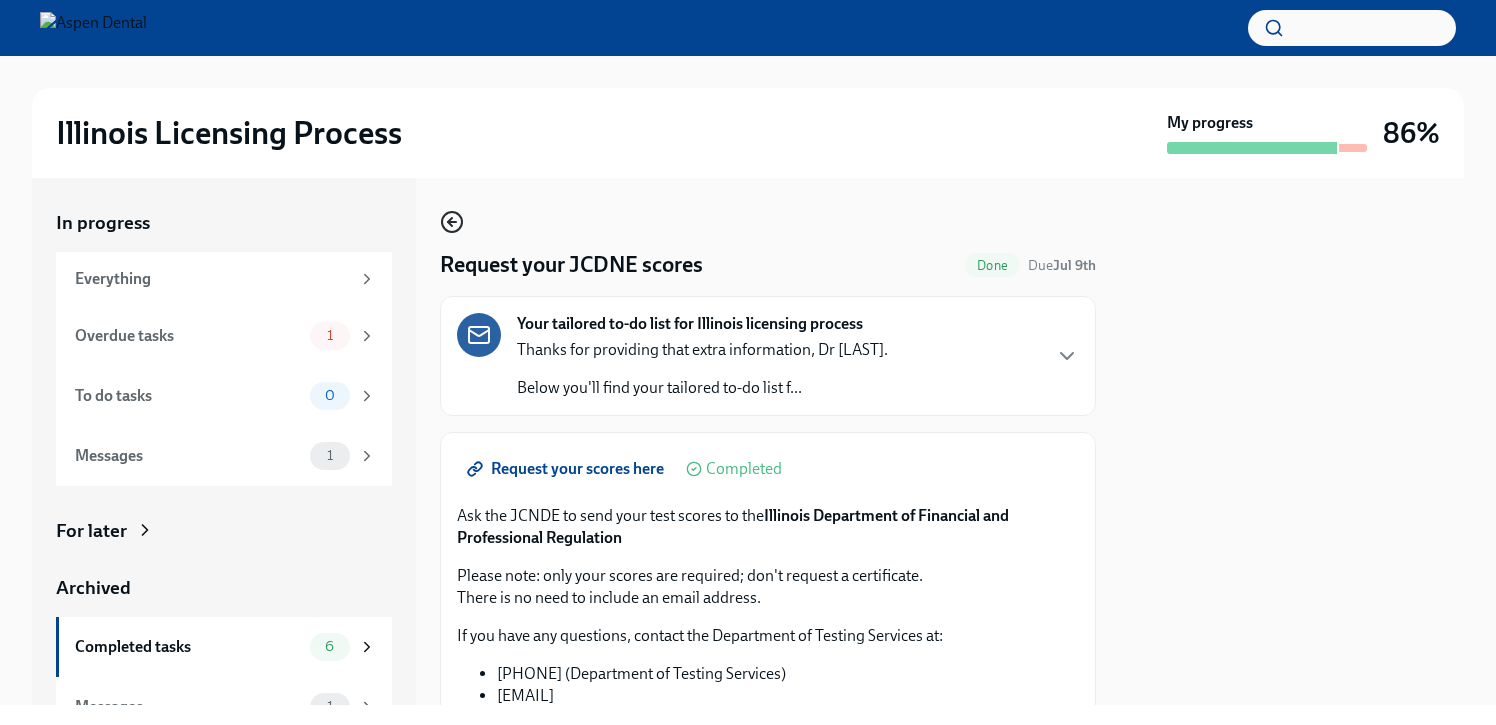 click 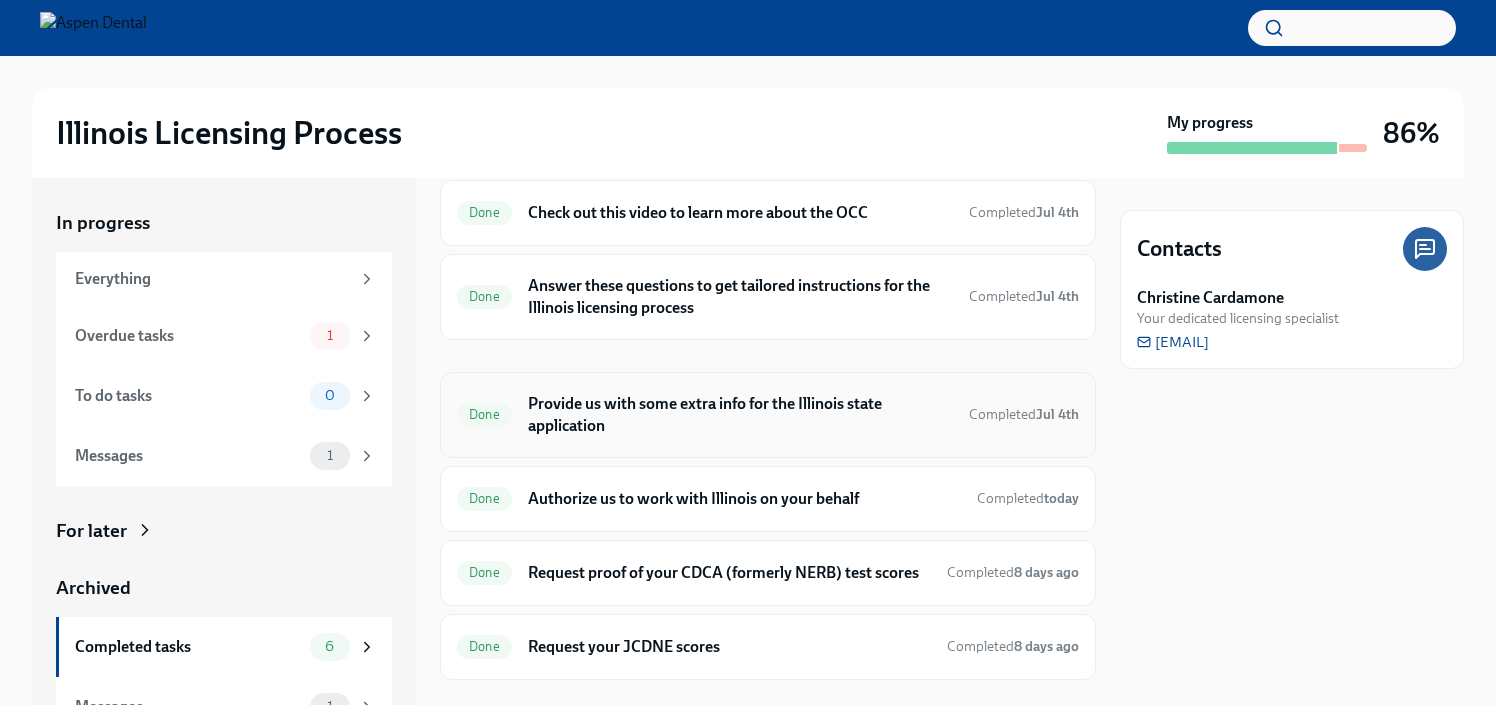 scroll, scrollTop: 110, scrollLeft: 0, axis: vertical 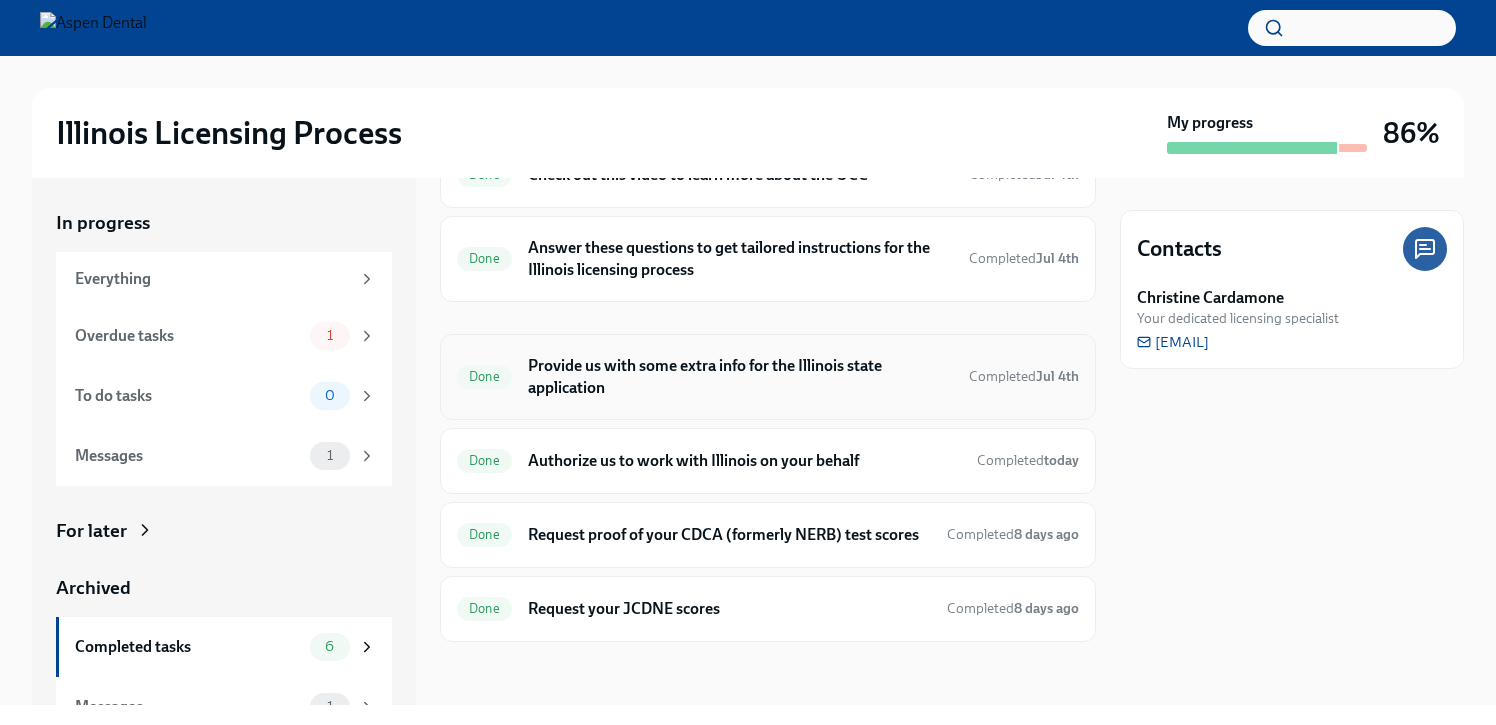 click on "Provide us with some extra info for the Illinois state application" at bounding box center (740, 377) 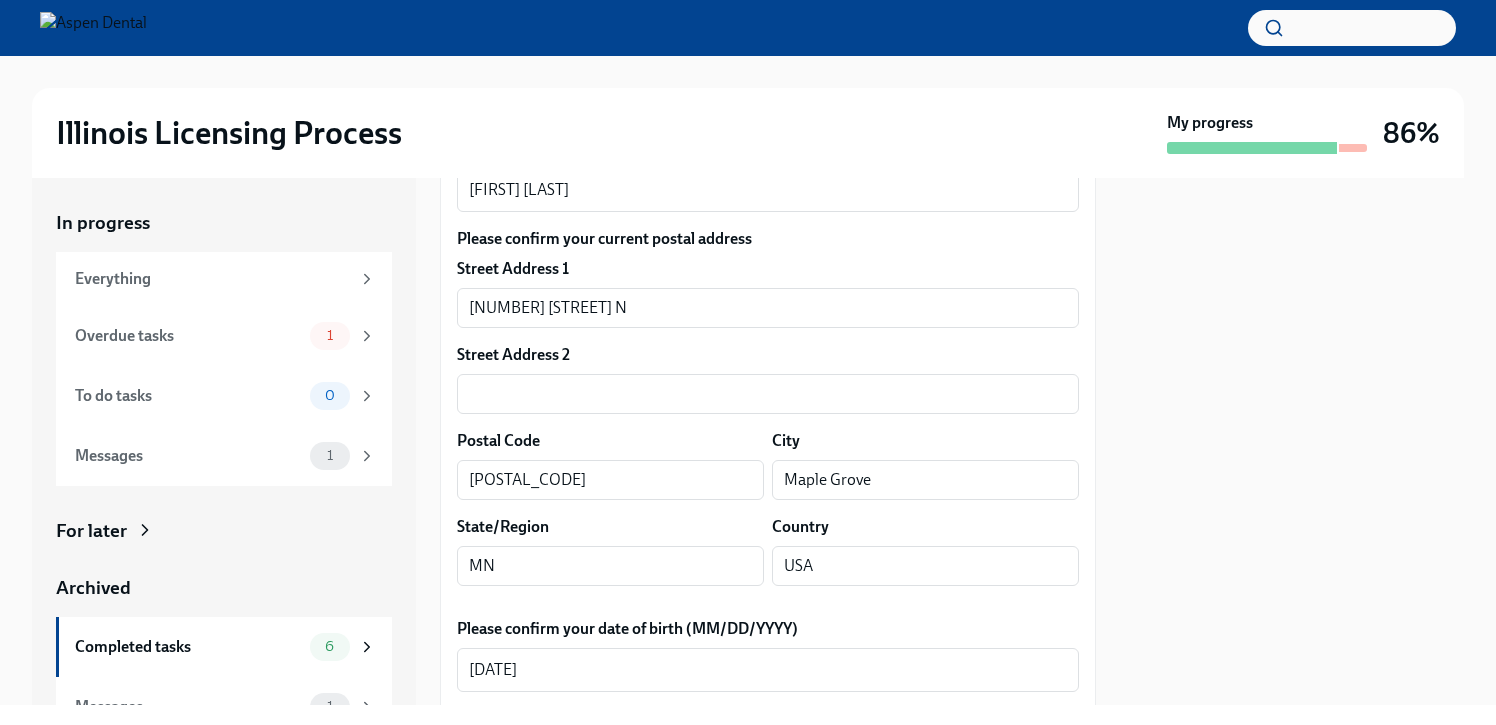 scroll, scrollTop: 448, scrollLeft: 0, axis: vertical 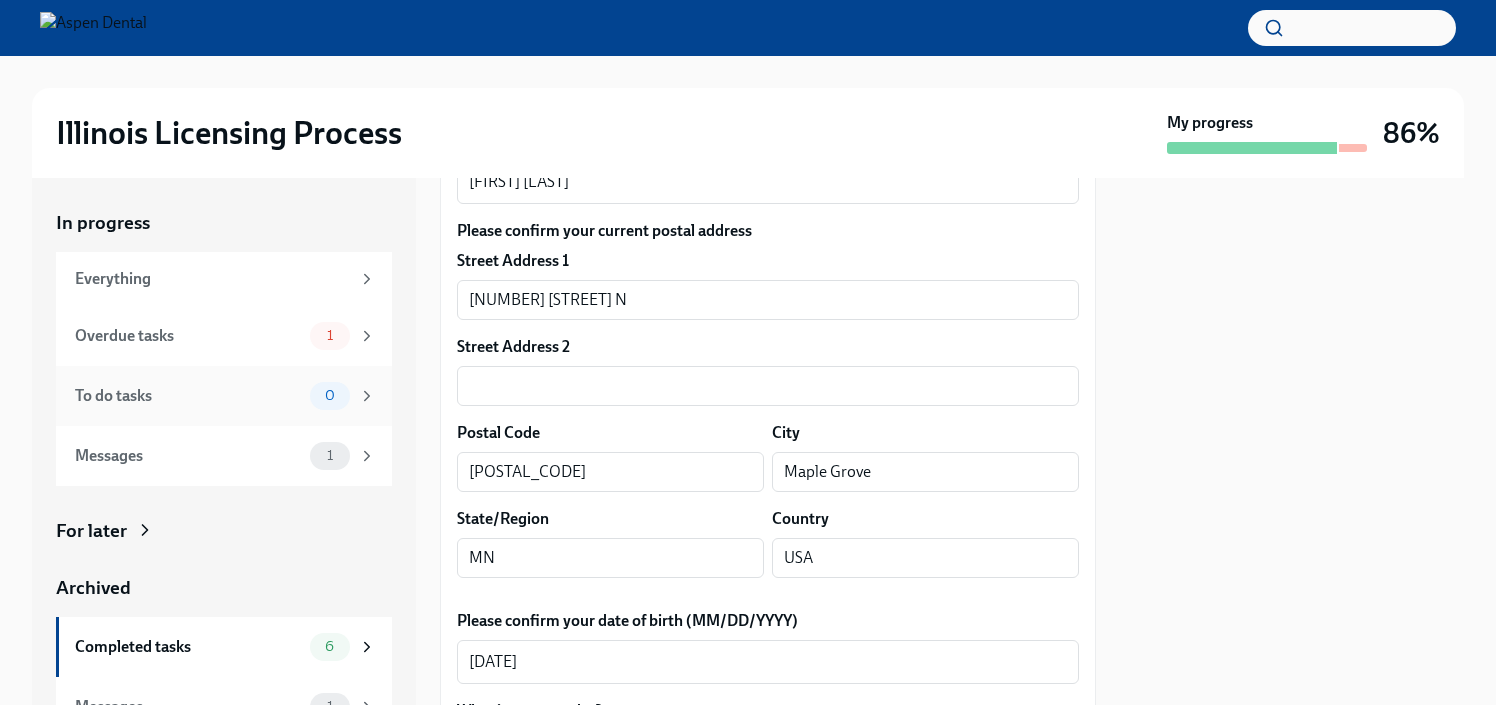 click on "To do tasks" at bounding box center [188, 396] 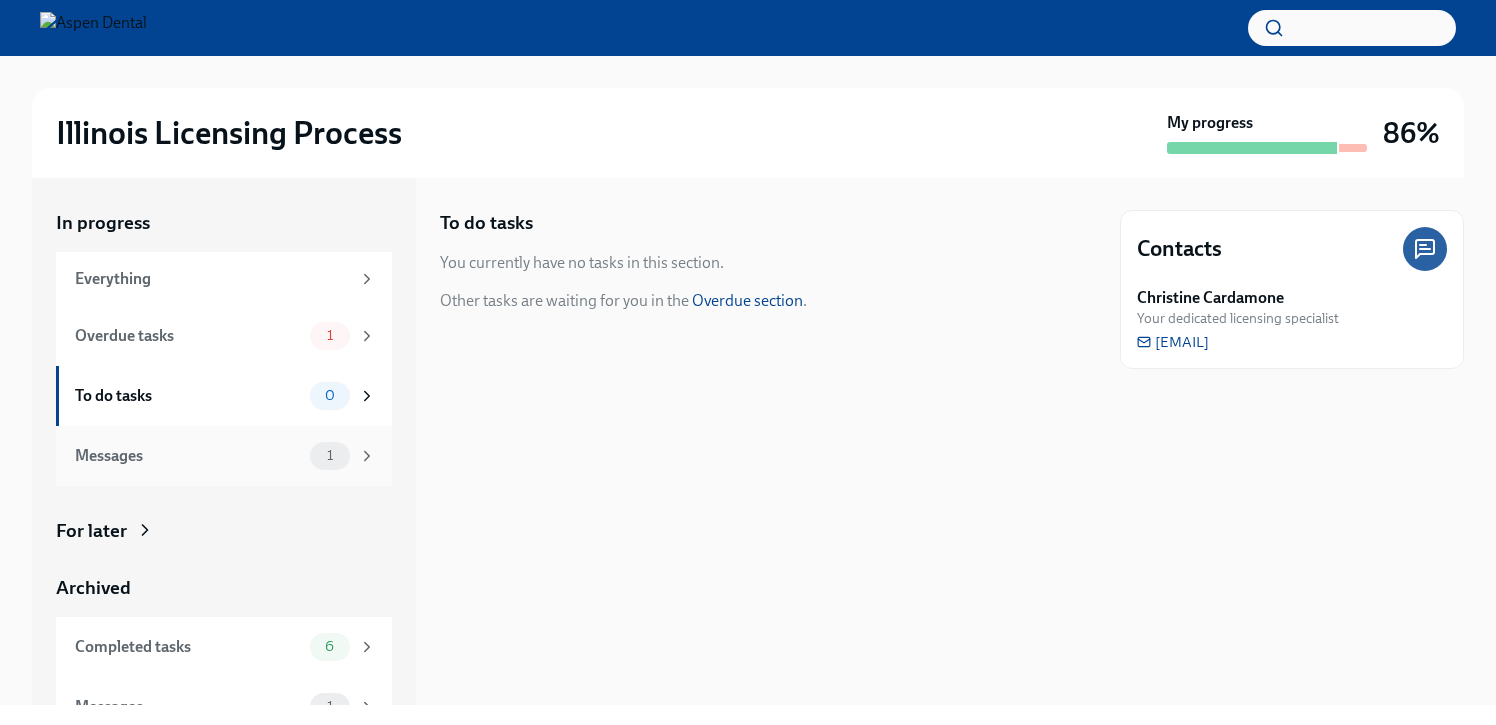 click on "Messages 1" at bounding box center [225, 456] 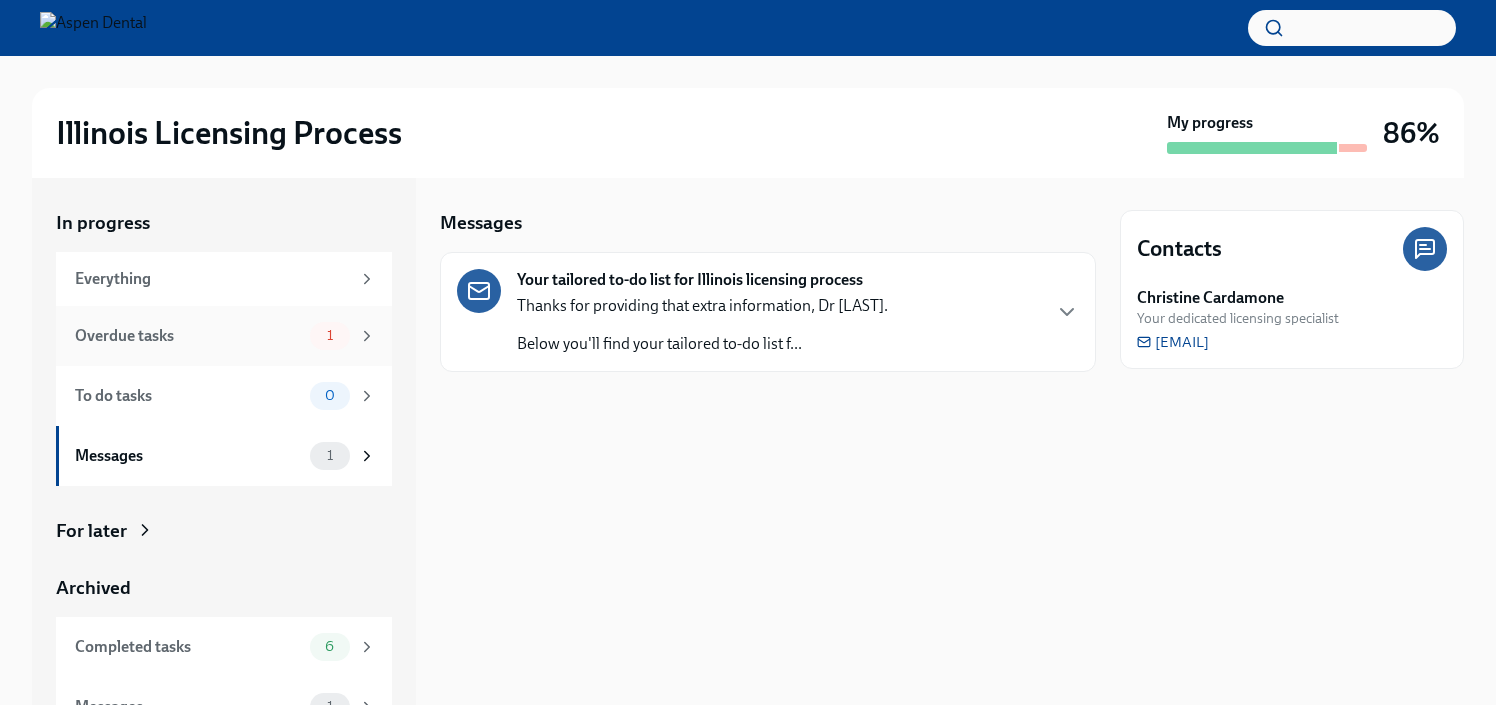 click on "Overdue tasks" at bounding box center (188, 336) 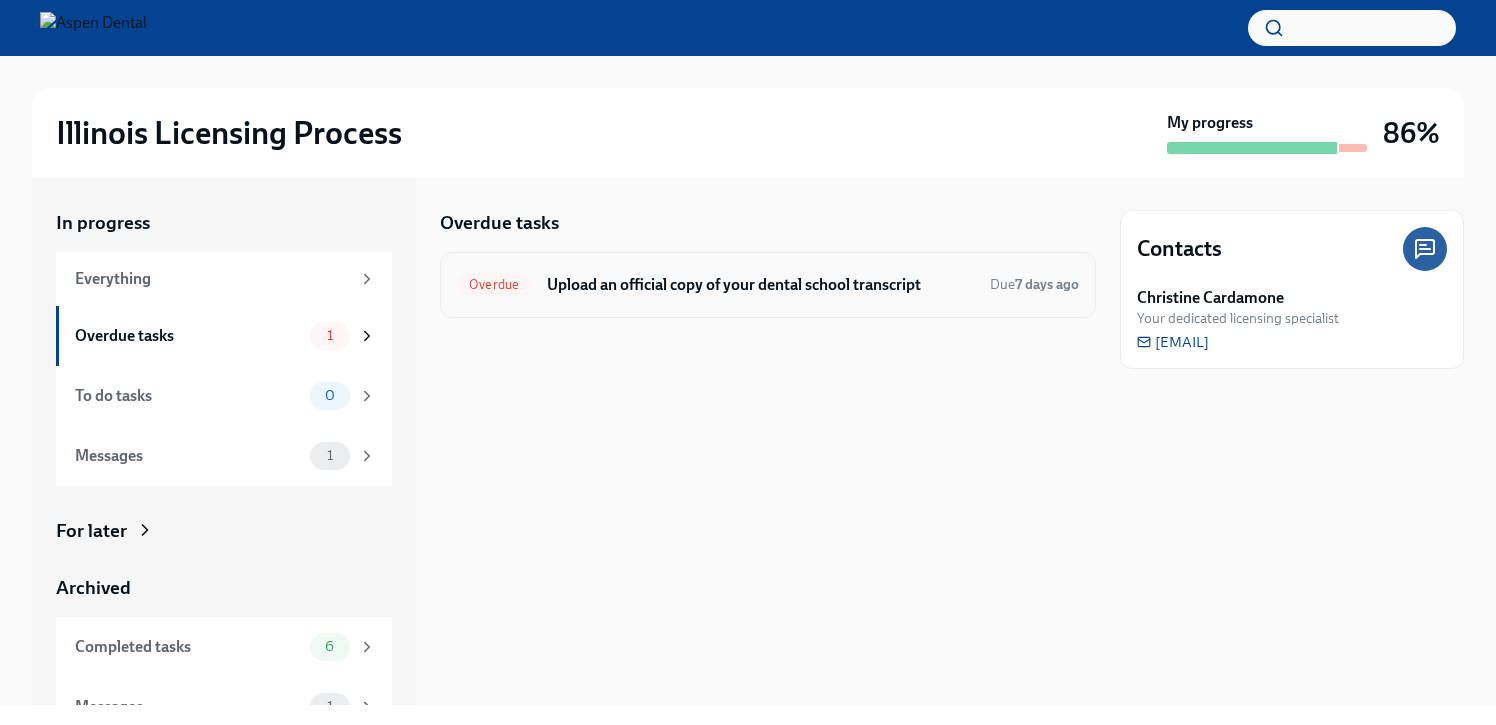 click on "Upload an official copy of your dental school transcript" at bounding box center [760, 285] 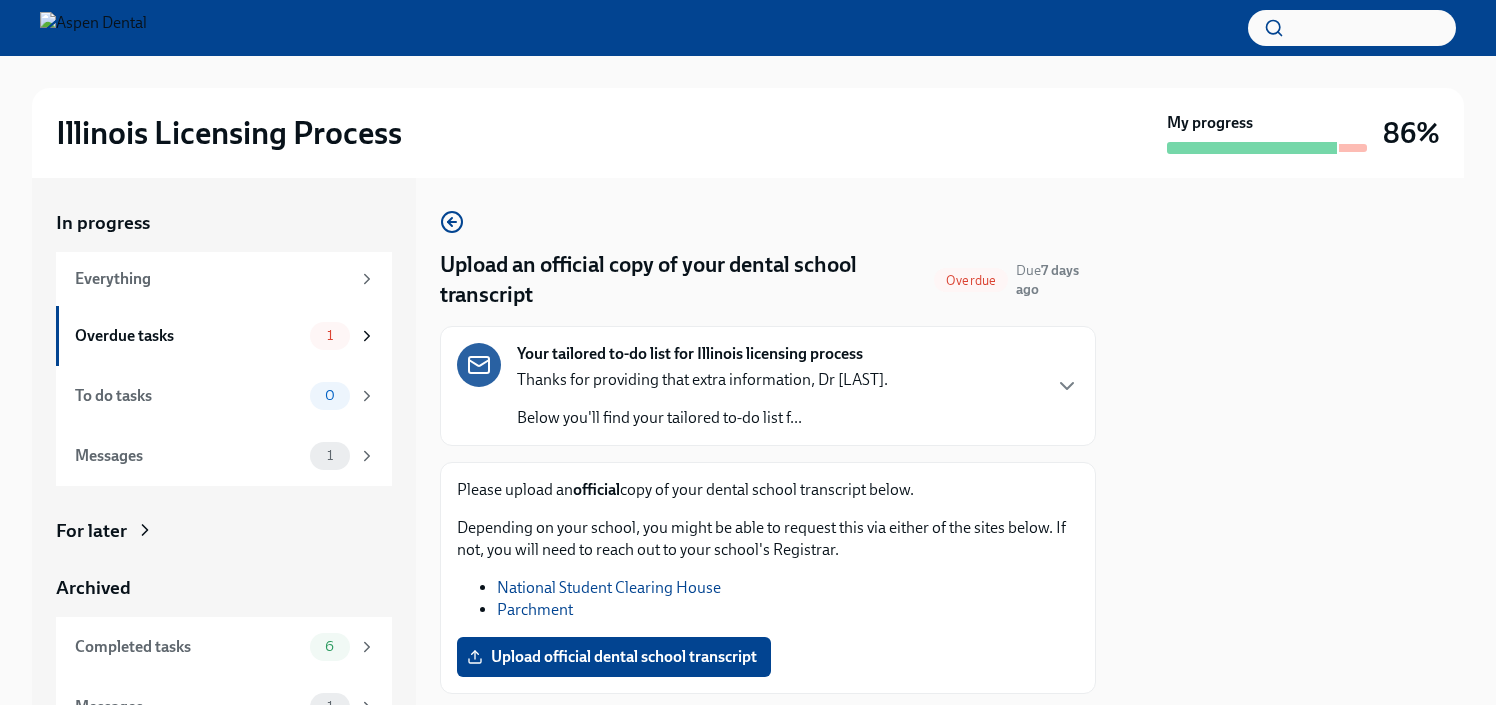 scroll, scrollTop: 53, scrollLeft: 0, axis: vertical 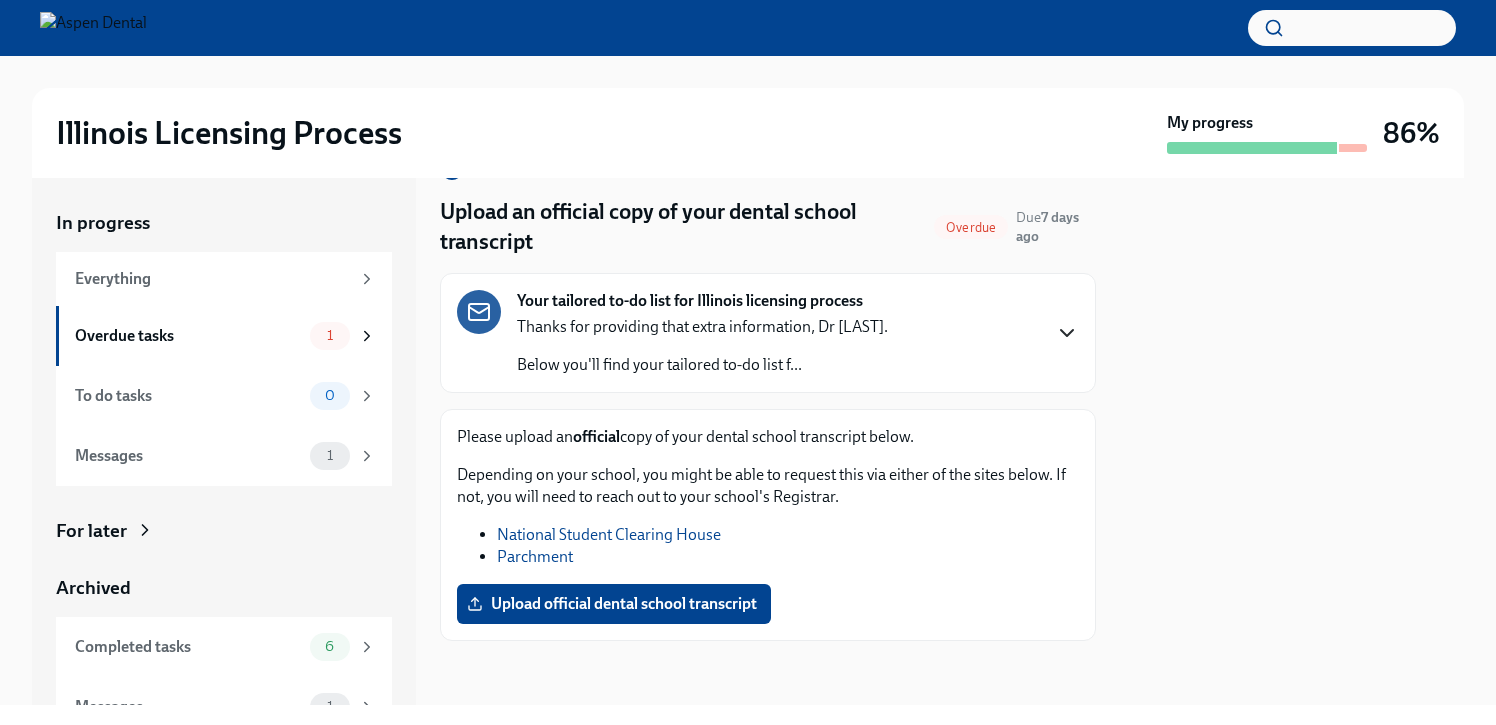 click 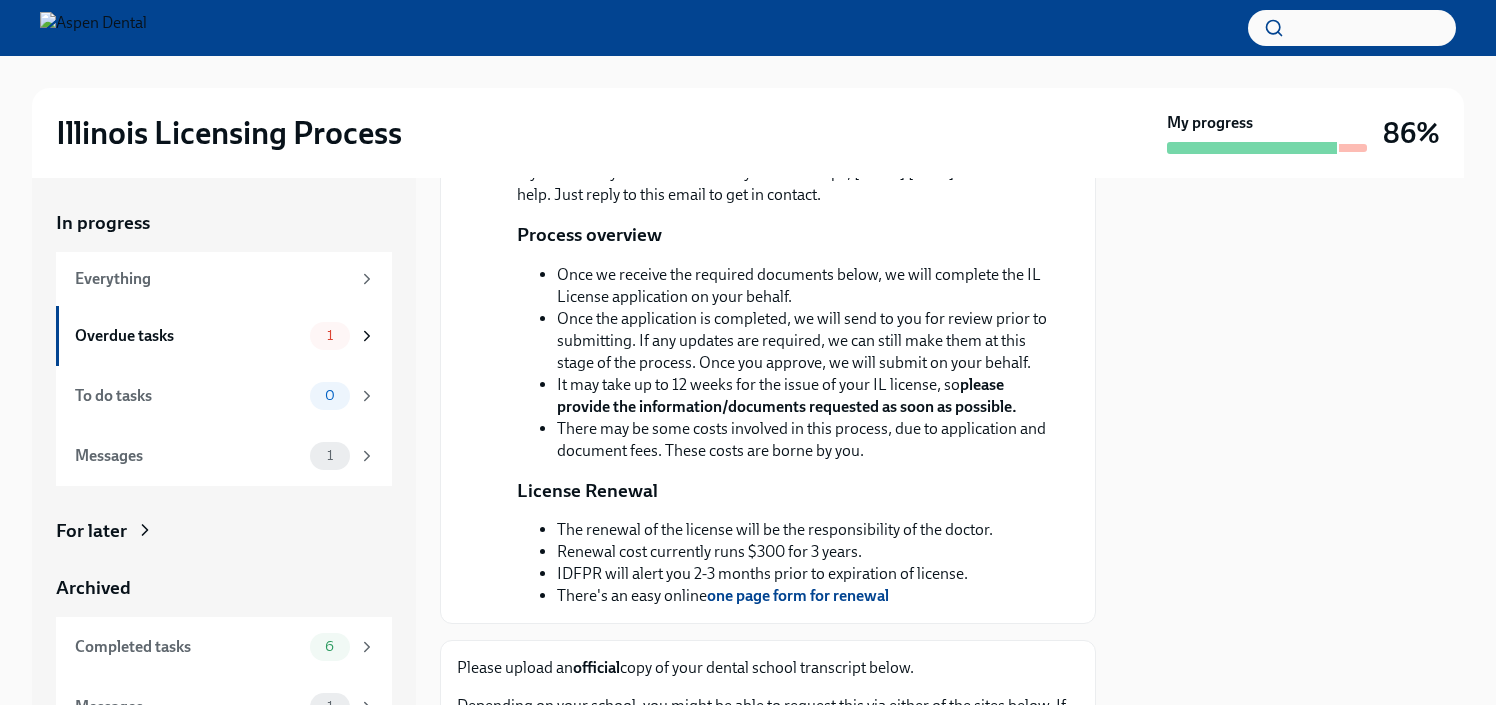scroll, scrollTop: 414, scrollLeft: 0, axis: vertical 